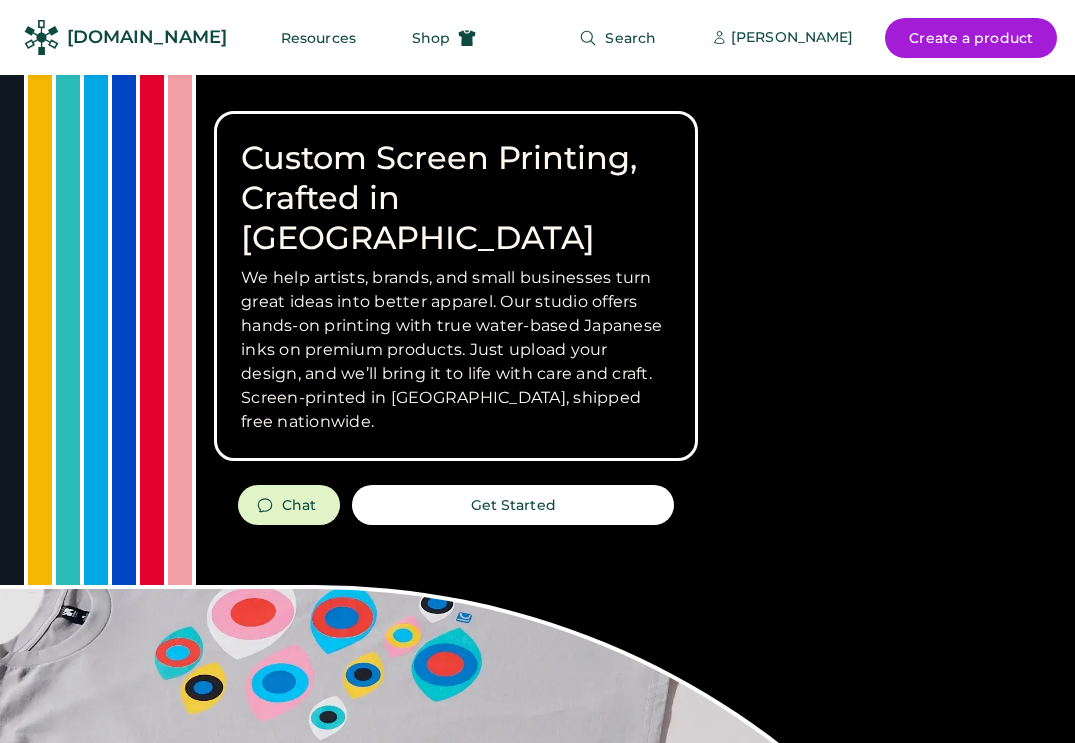 scroll, scrollTop: 0, scrollLeft: 0, axis: both 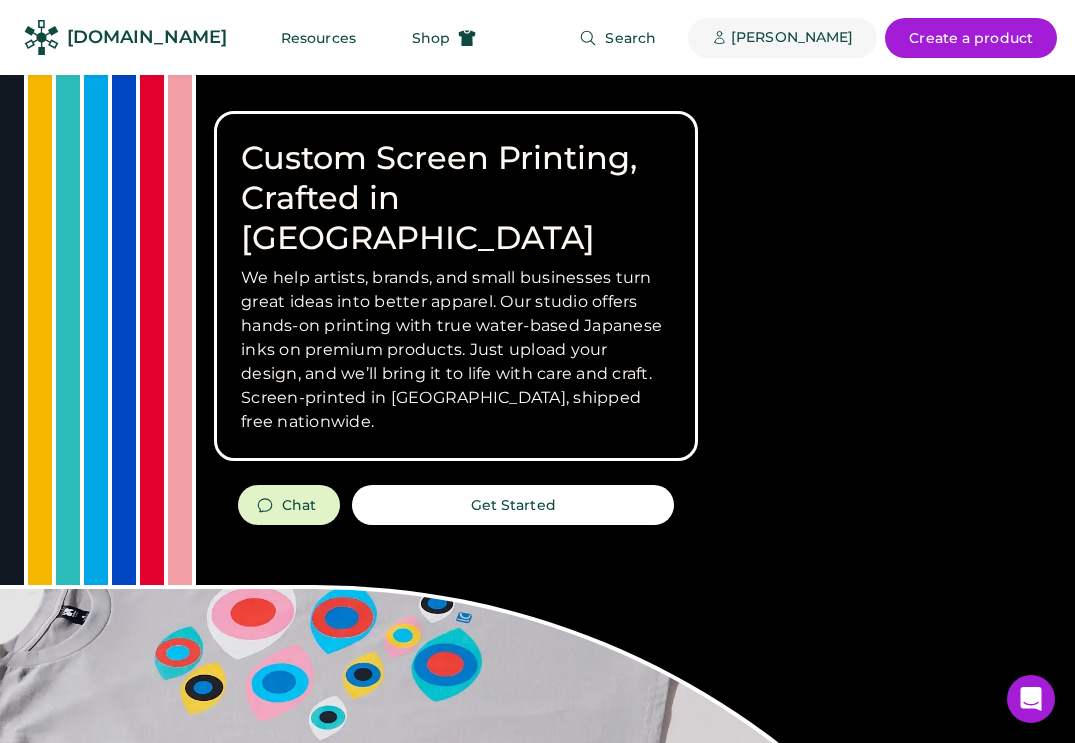 click on "[PERSON_NAME]" at bounding box center (792, 38) 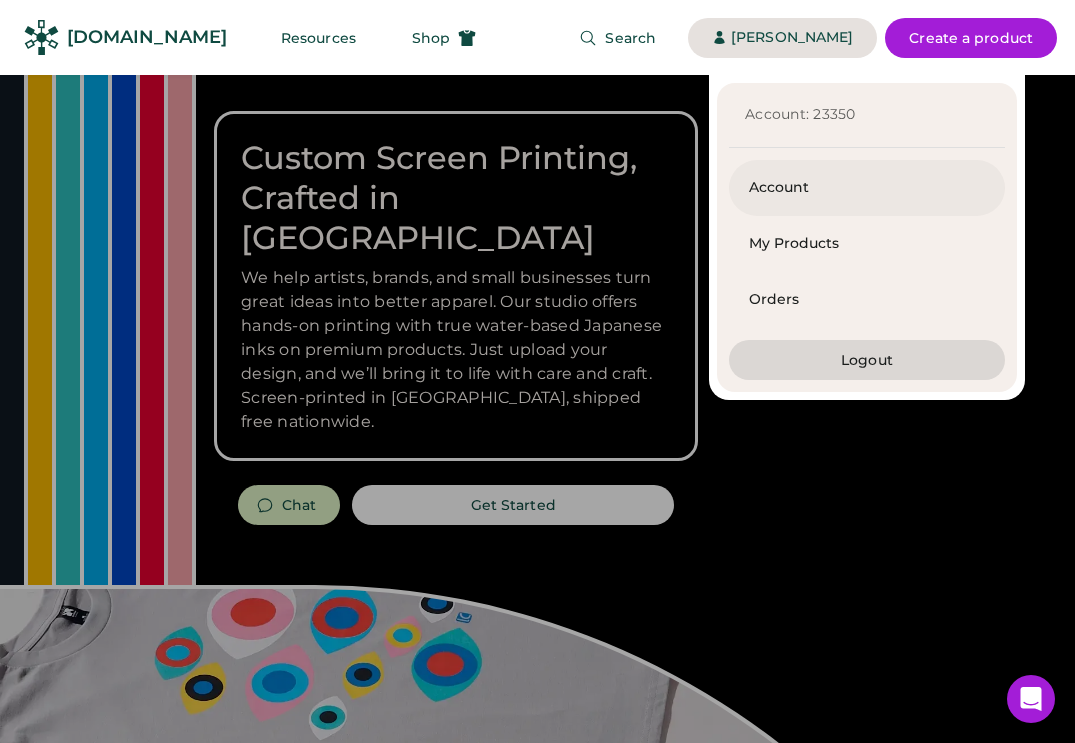 click on "Account" at bounding box center (867, 188) 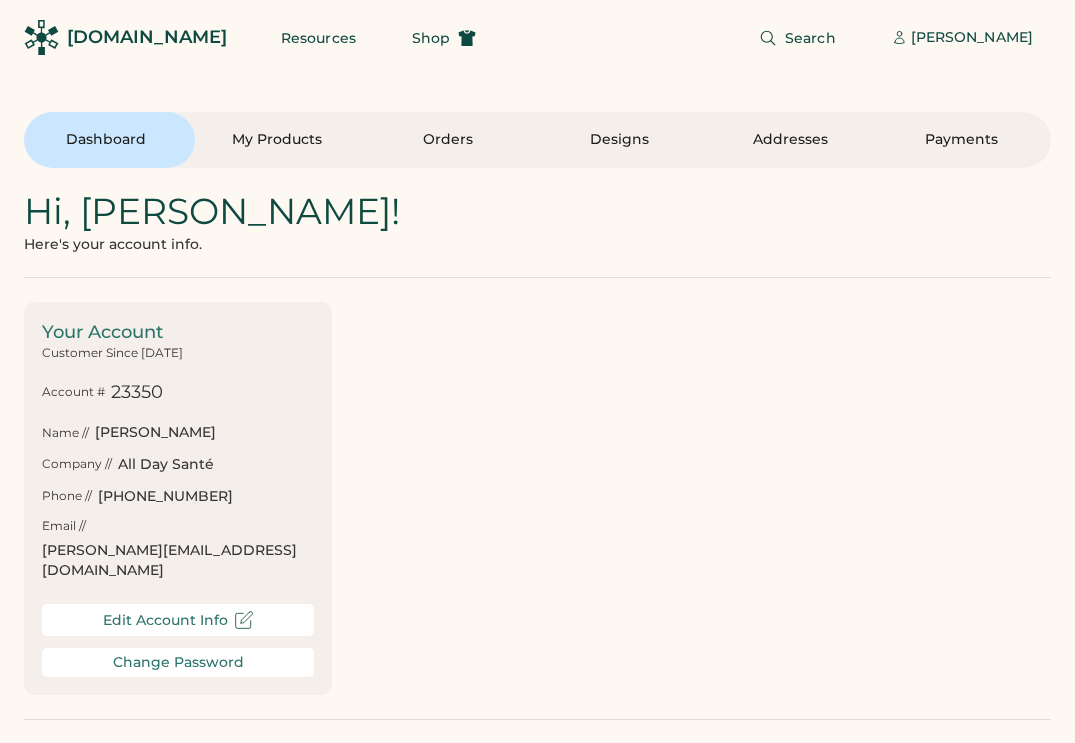 scroll, scrollTop: 0, scrollLeft: 0, axis: both 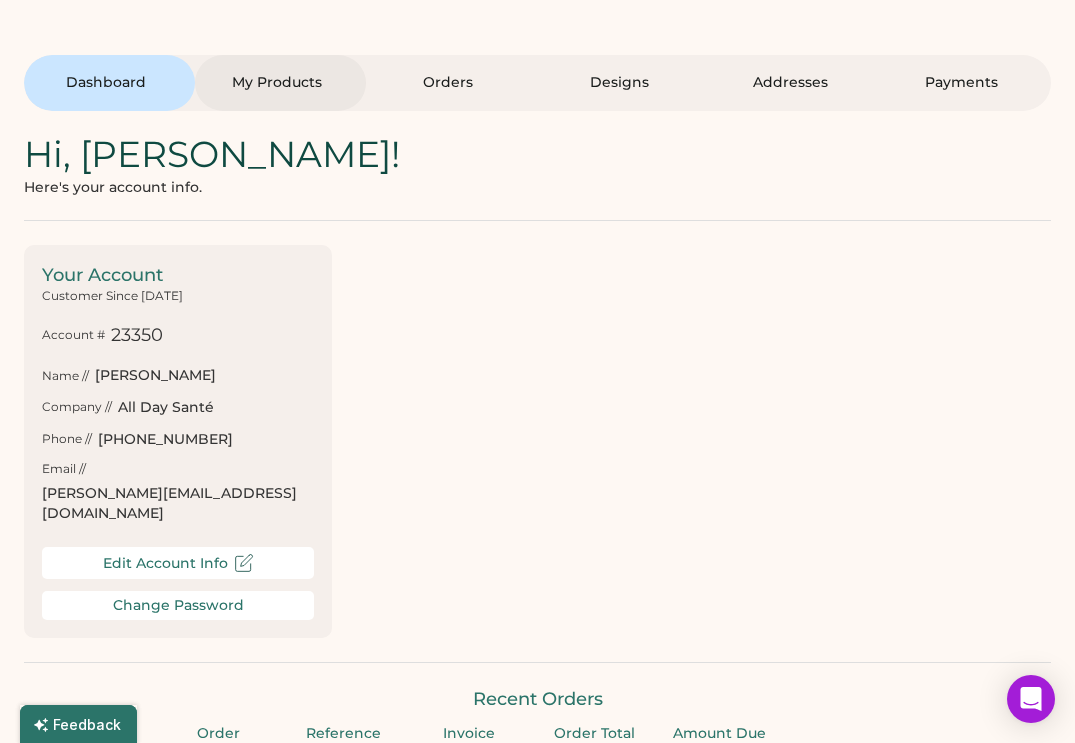 click on "My Products" at bounding box center (276, 83) 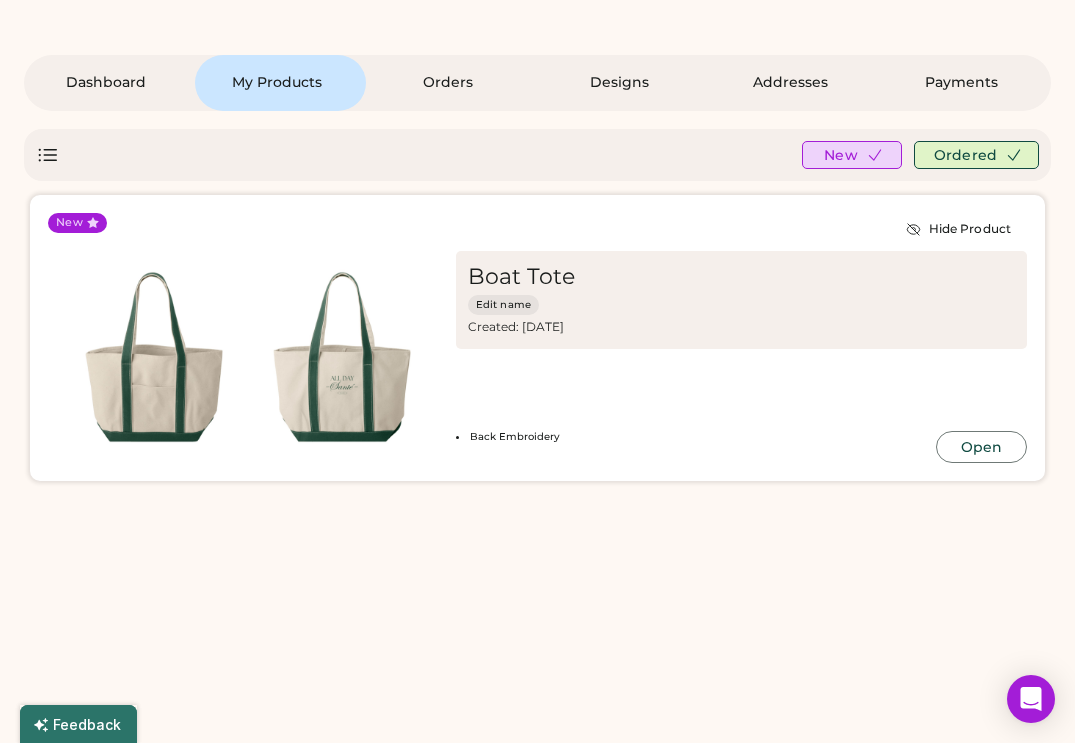 click on "Boat Tote" at bounding box center [521, 277] 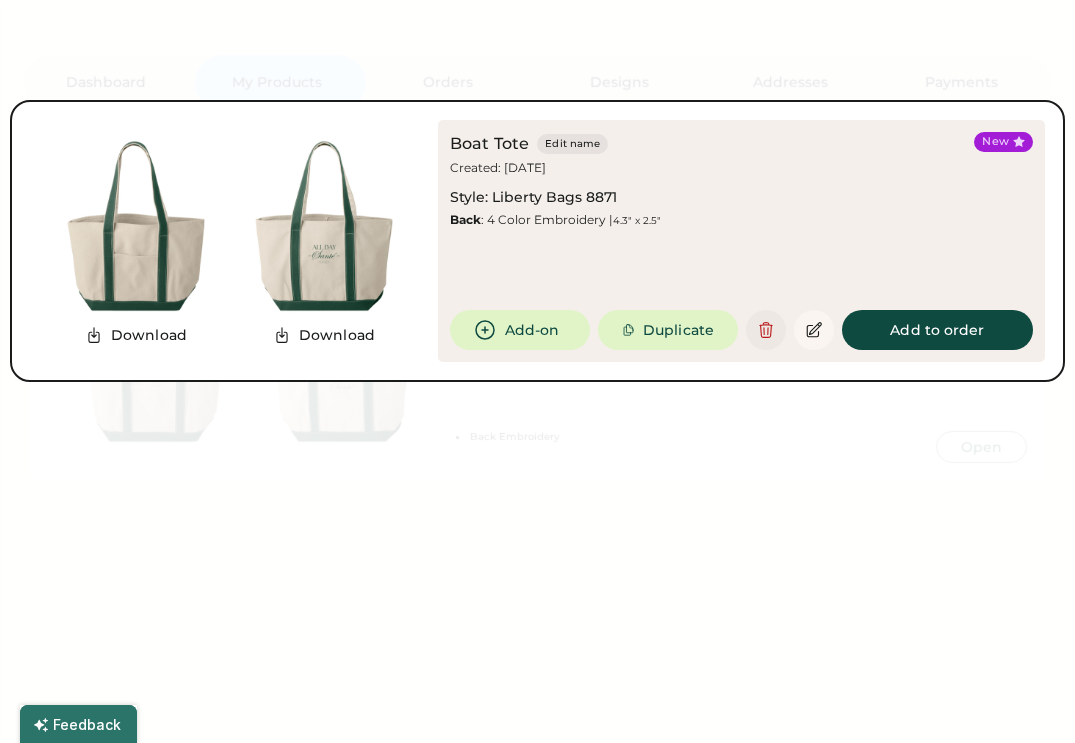 click 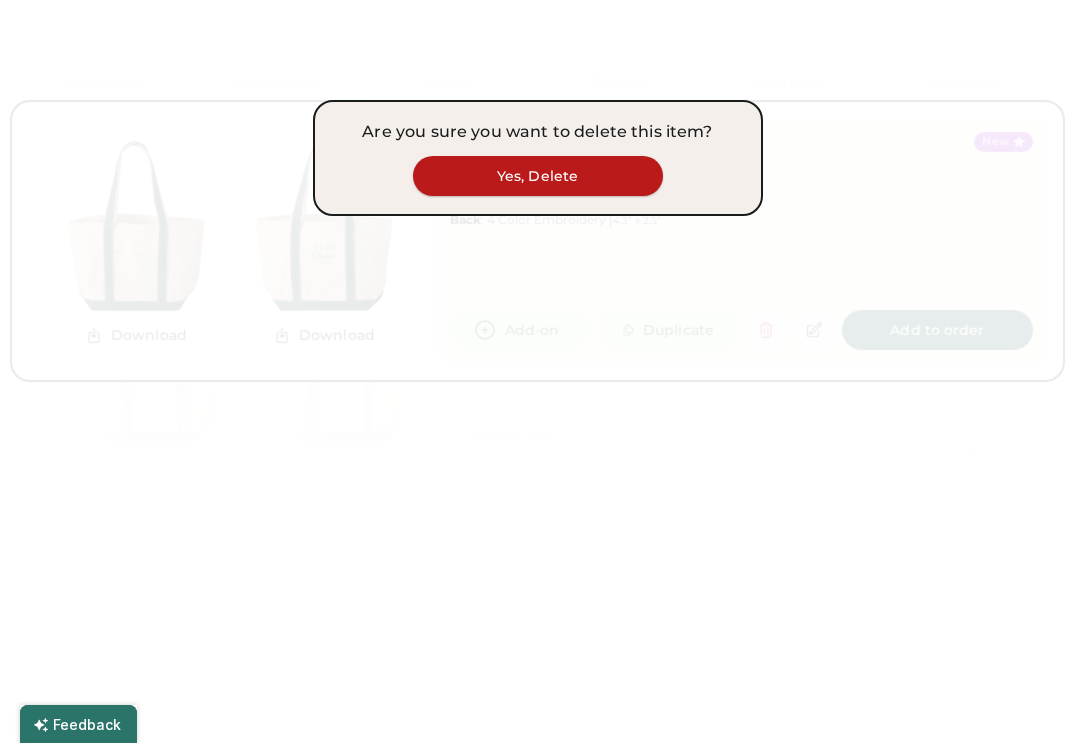 click on "Yes, Delete" at bounding box center (538, 176) 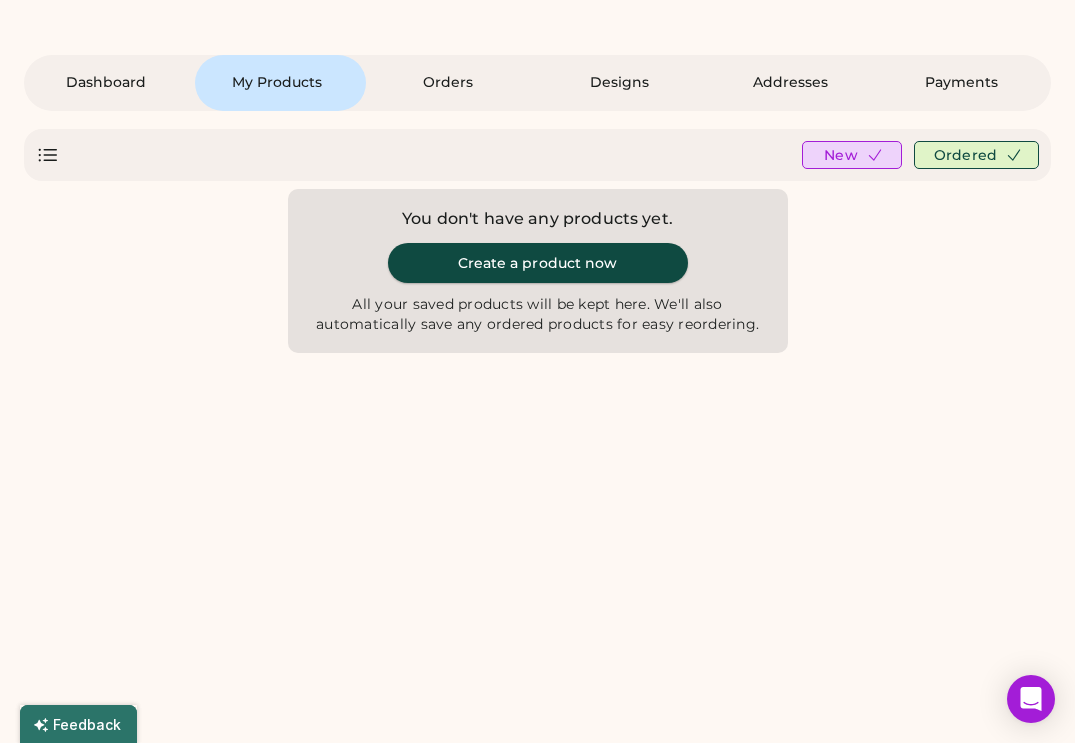 click on "Create a product now" at bounding box center [538, 263] 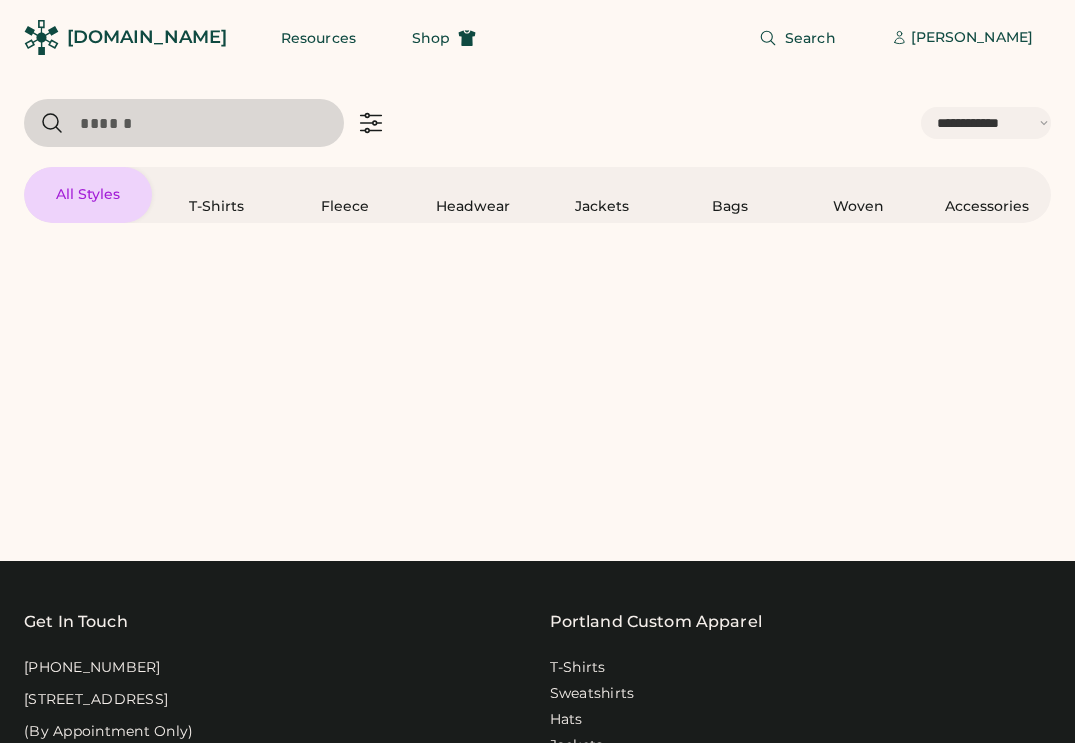 select on "*****" 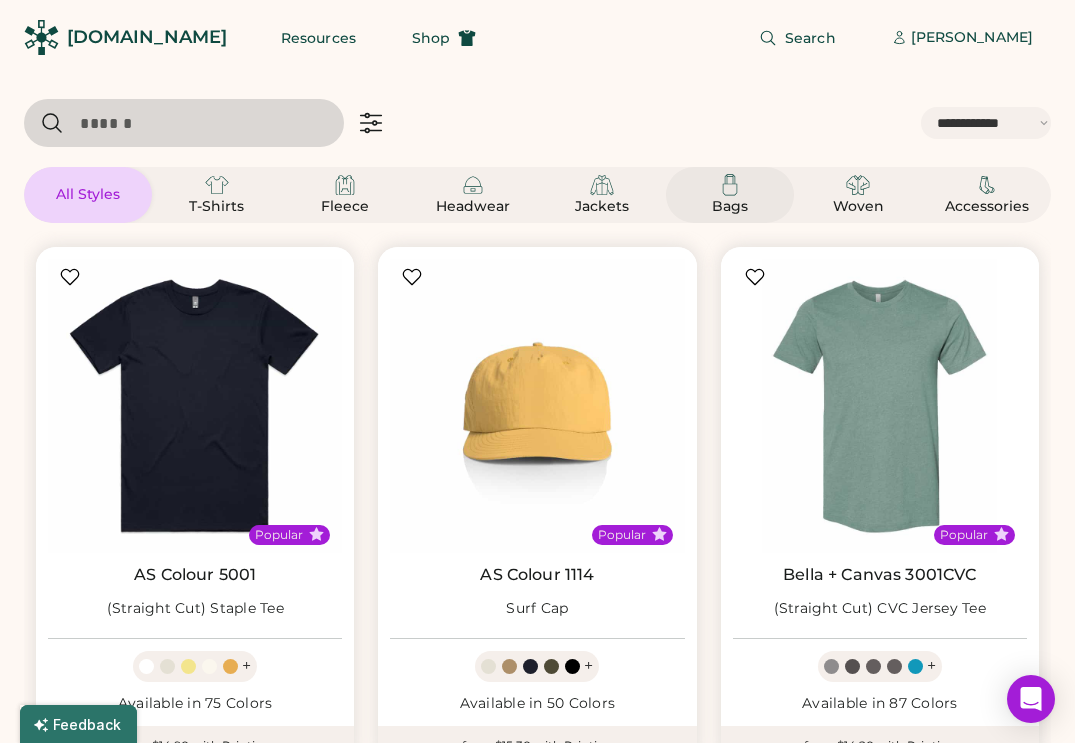 click 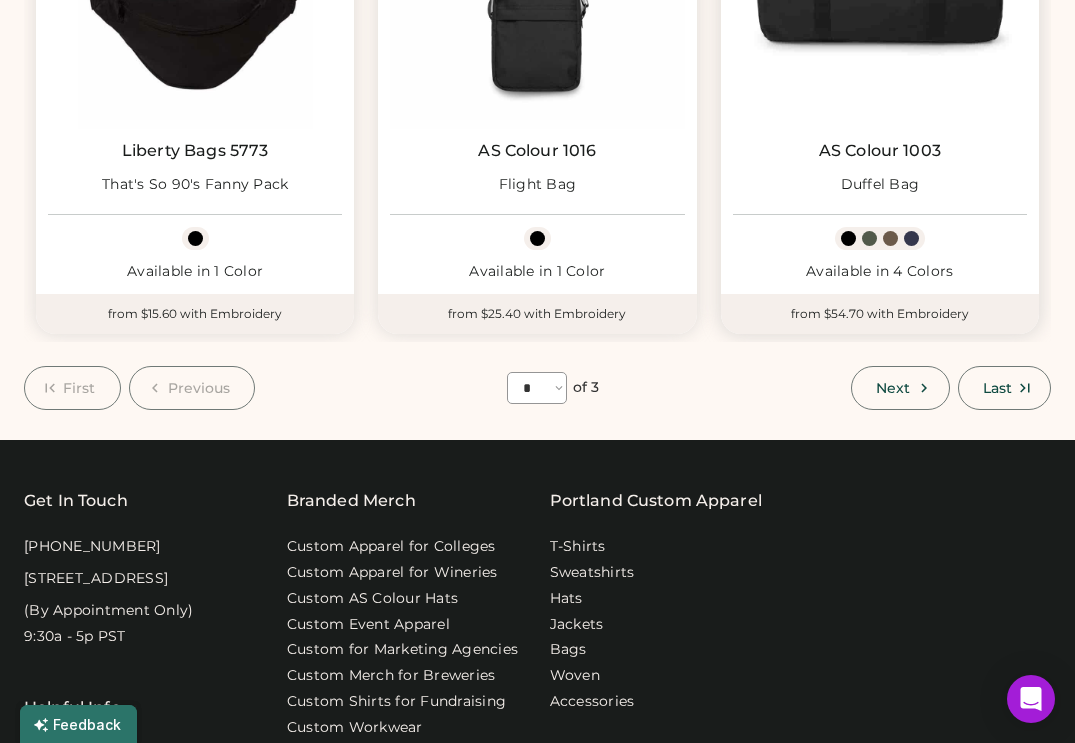 scroll, scrollTop: 2118, scrollLeft: 0, axis: vertical 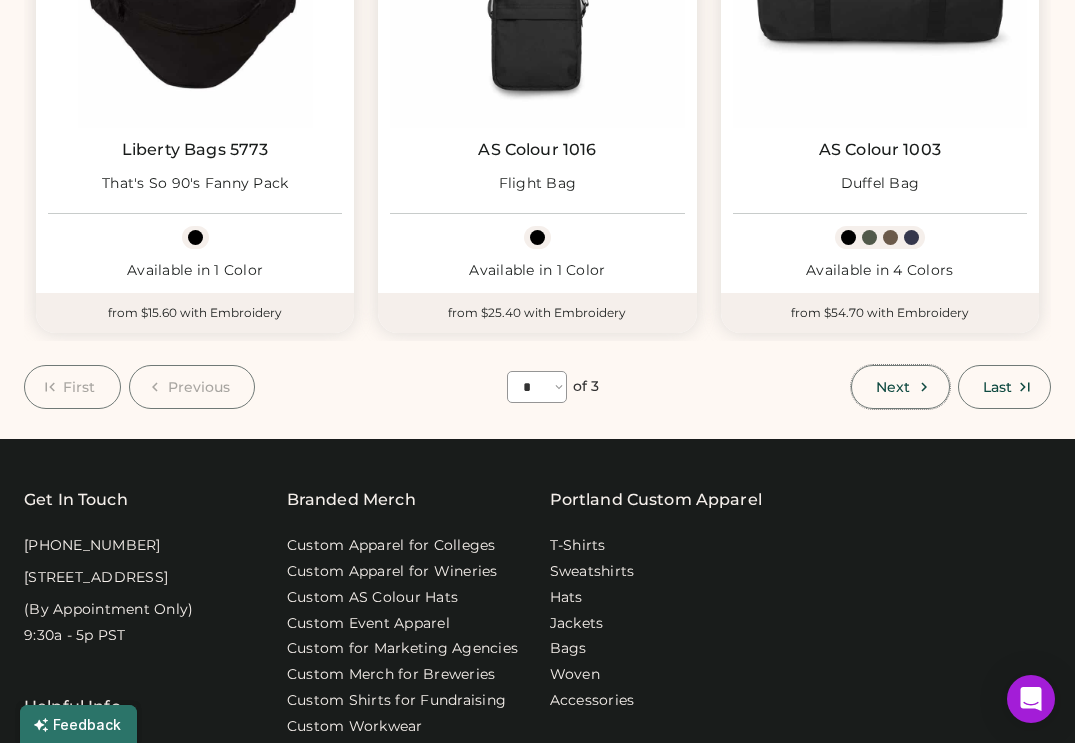 click on "Next" at bounding box center [900, 387] 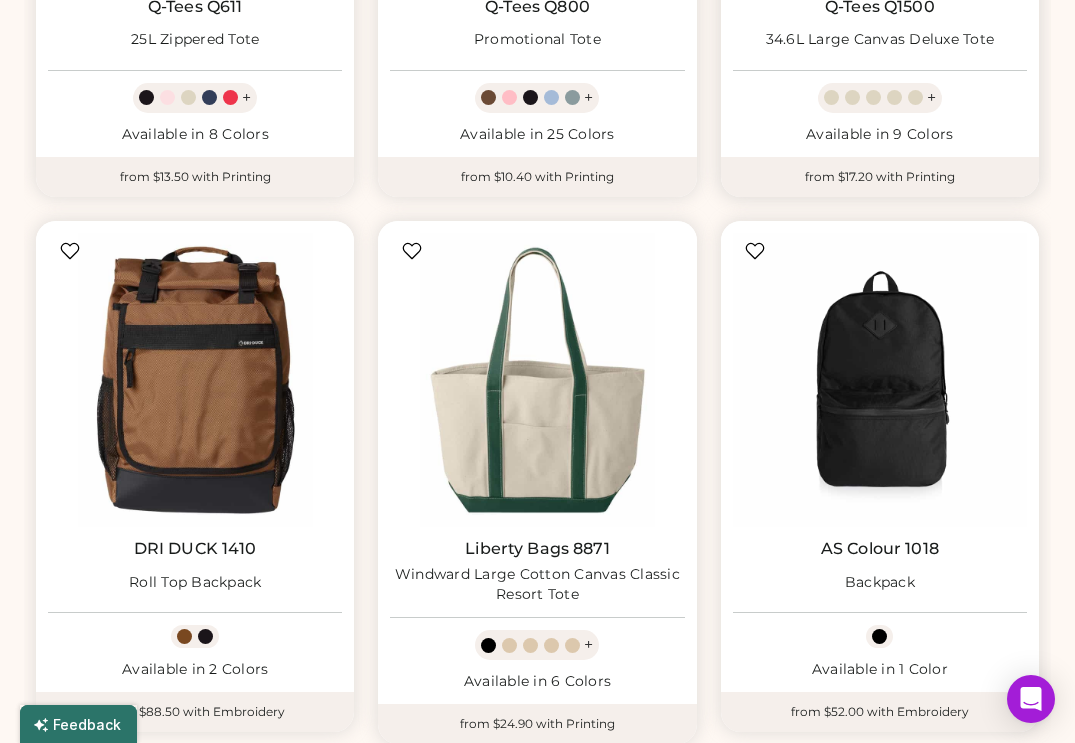 scroll, scrollTop: 1186, scrollLeft: 0, axis: vertical 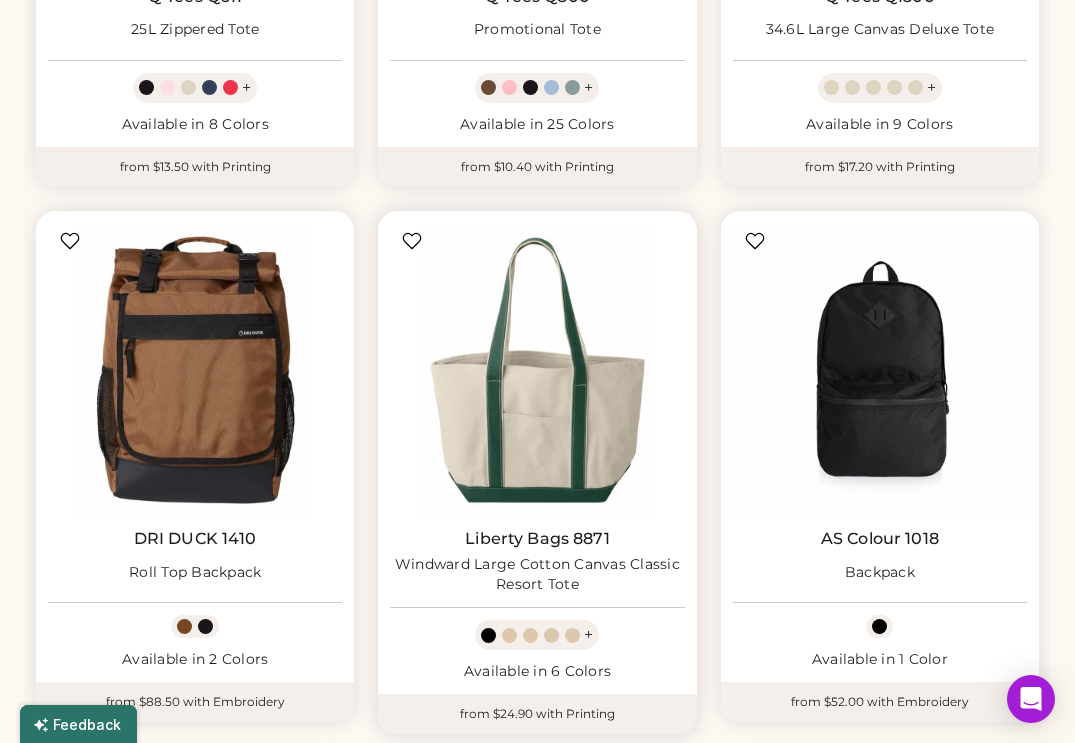 click on "Liberty Bags 8871" at bounding box center [537, 539] 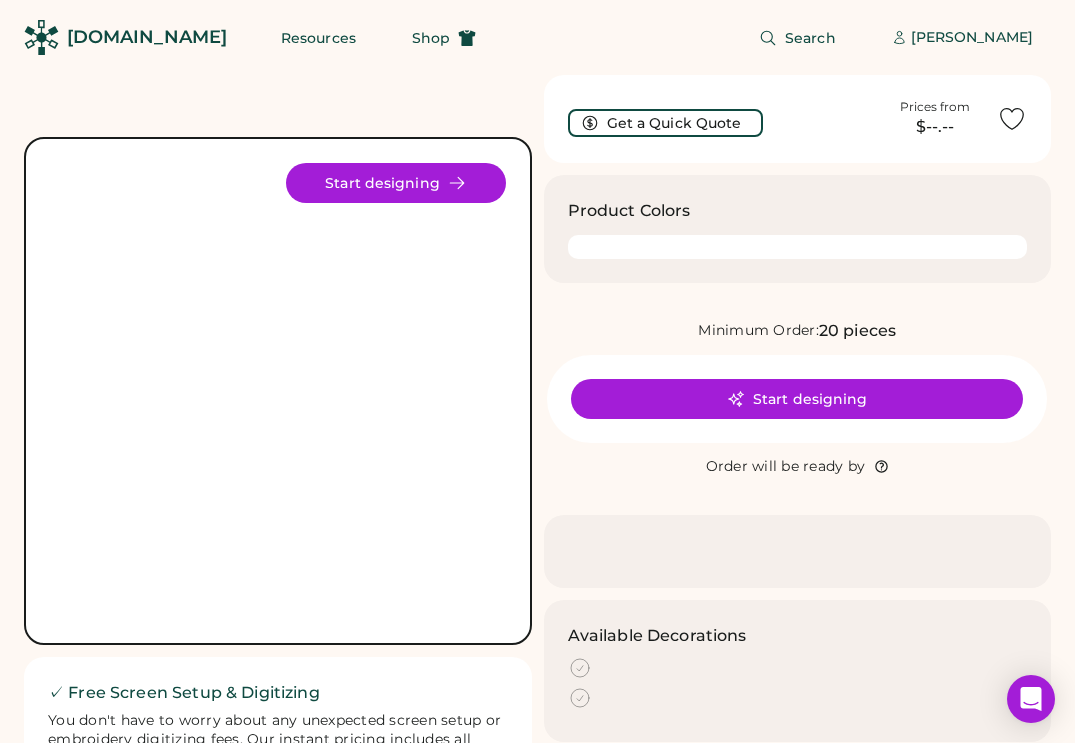 scroll, scrollTop: 0, scrollLeft: 0, axis: both 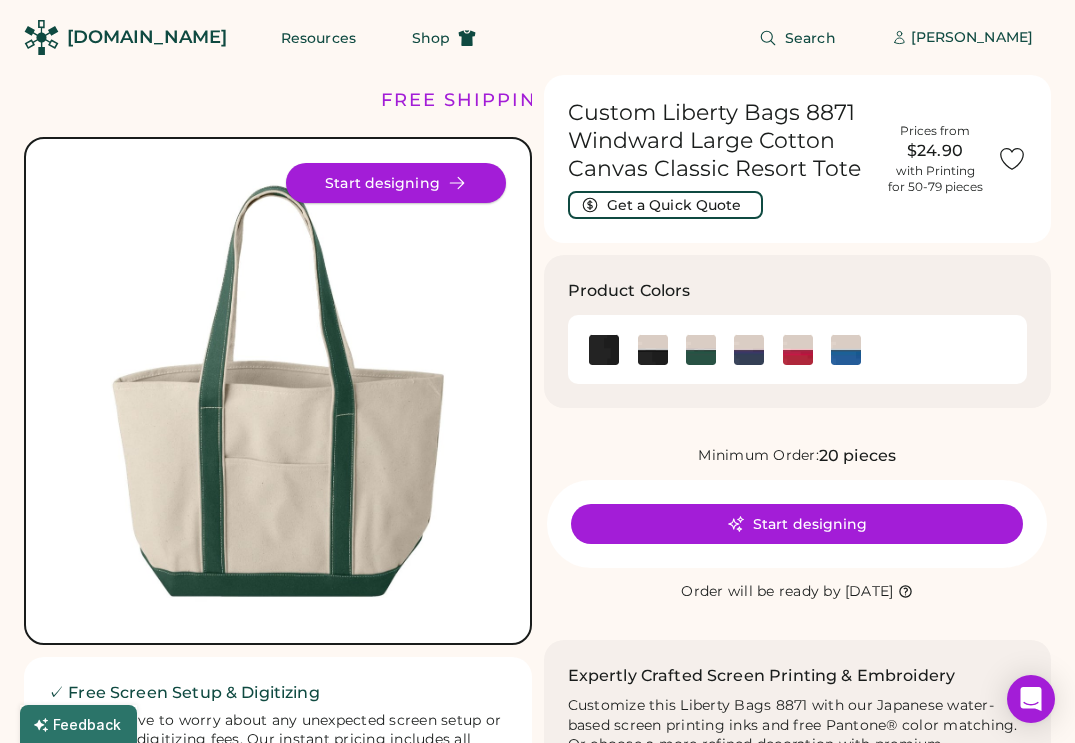 click on "Start designing" at bounding box center (396, 183) 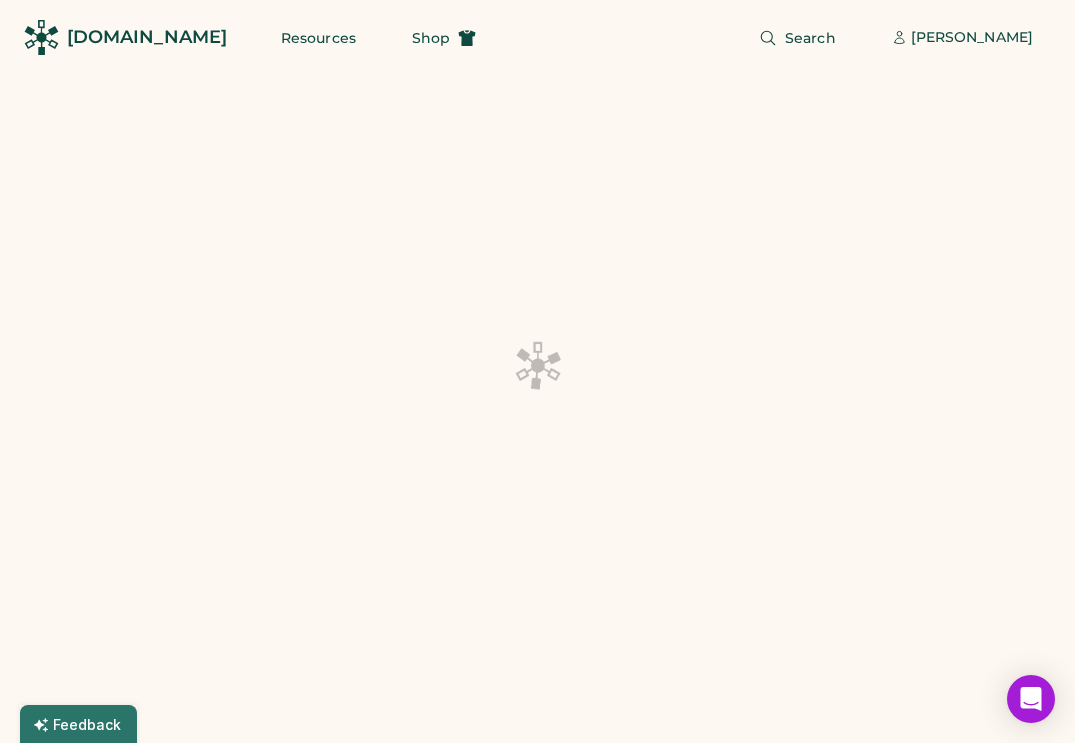 scroll, scrollTop: 0, scrollLeft: 0, axis: both 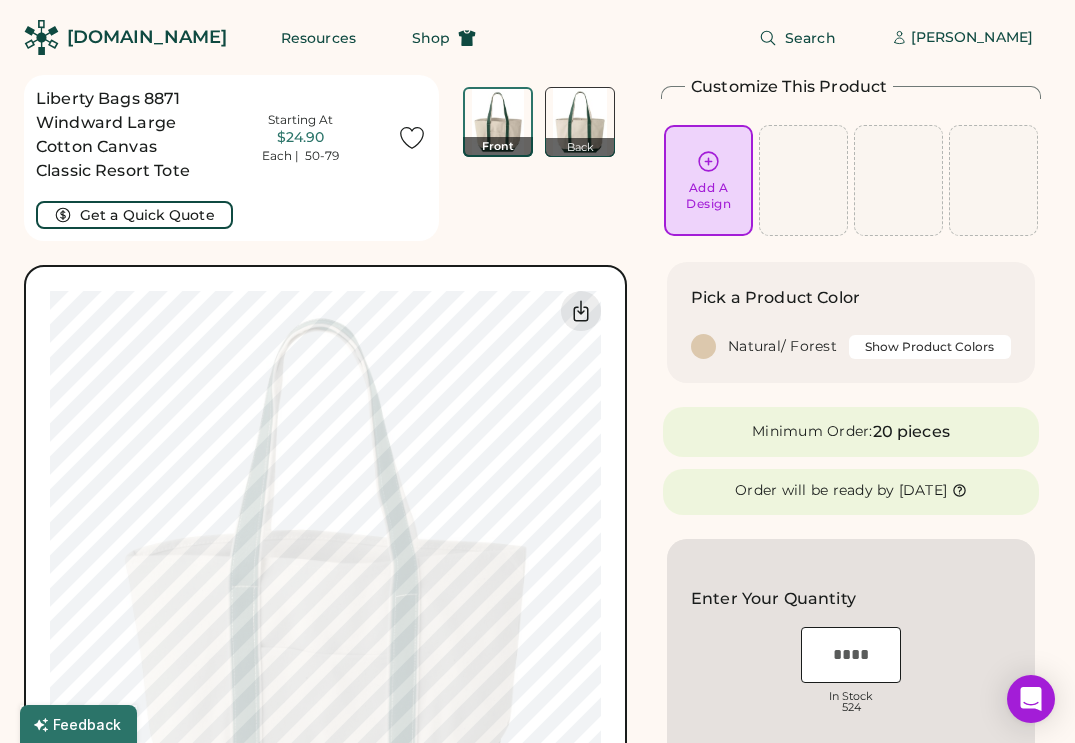 click at bounding box center [580, 122] 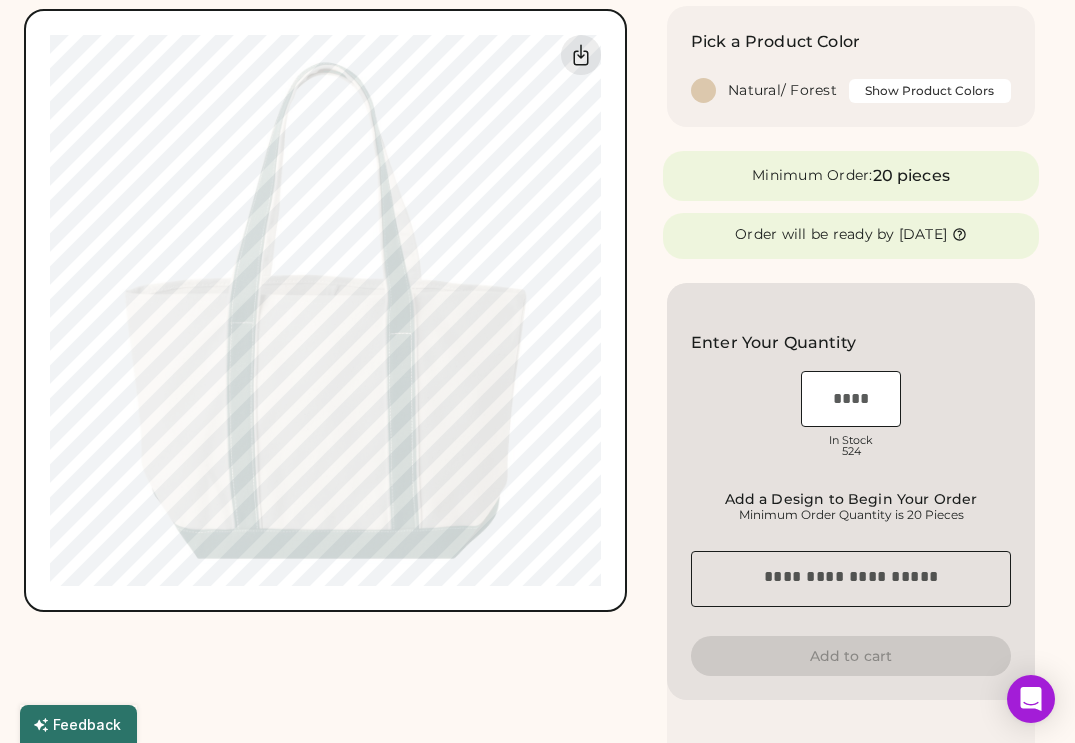 scroll, scrollTop: 260, scrollLeft: 0, axis: vertical 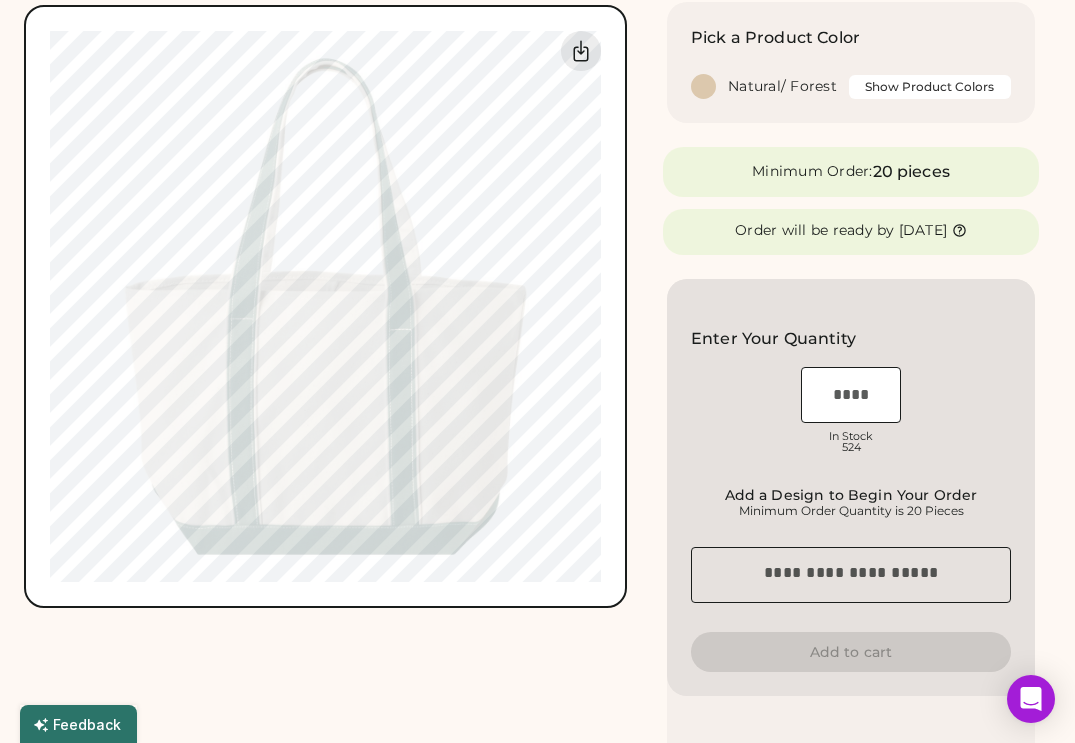 click on "Add a Design to Begin Your Order" at bounding box center (851, 495) 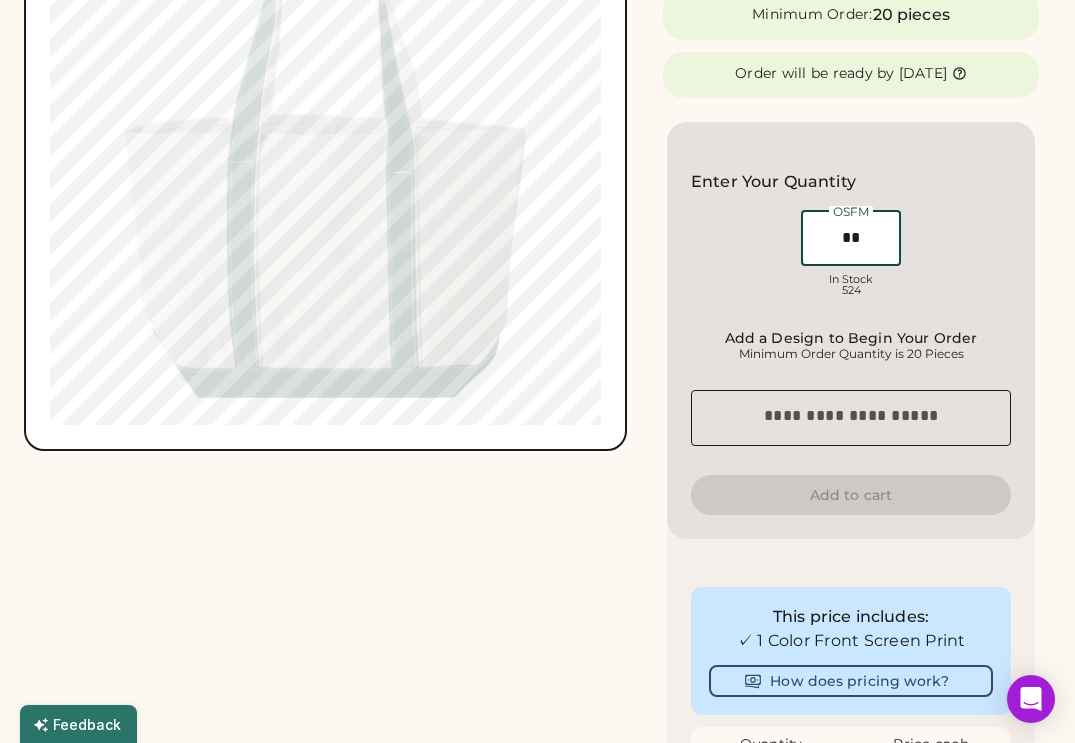 scroll, scrollTop: 422, scrollLeft: 0, axis: vertical 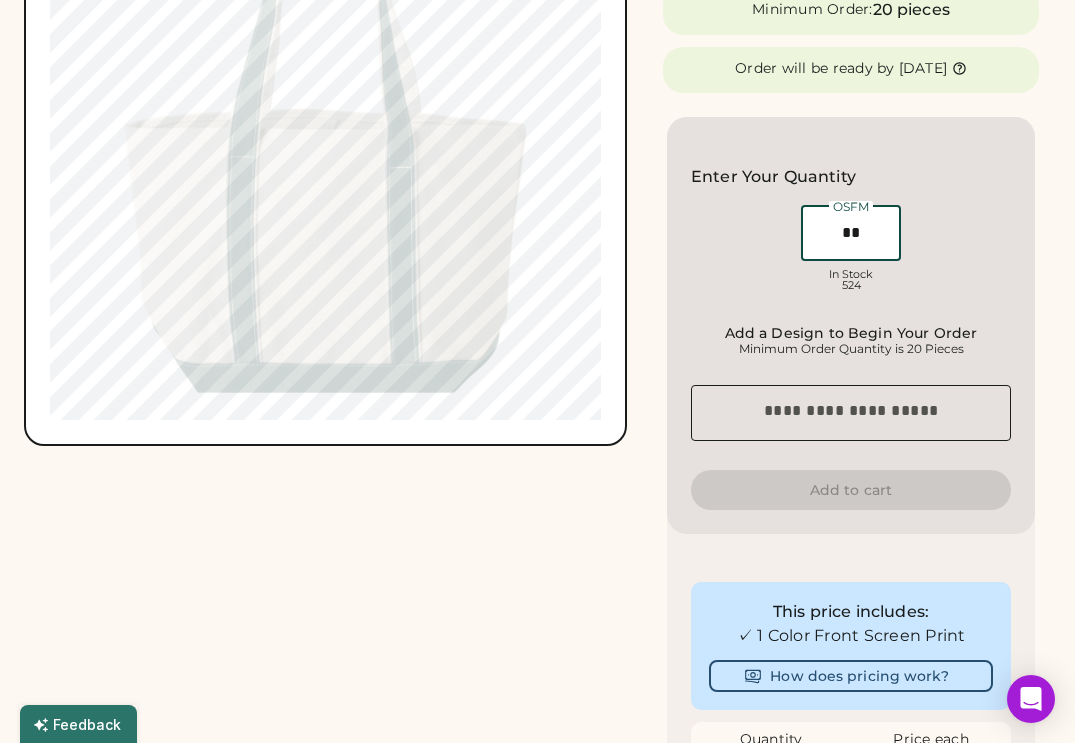 type on "**" 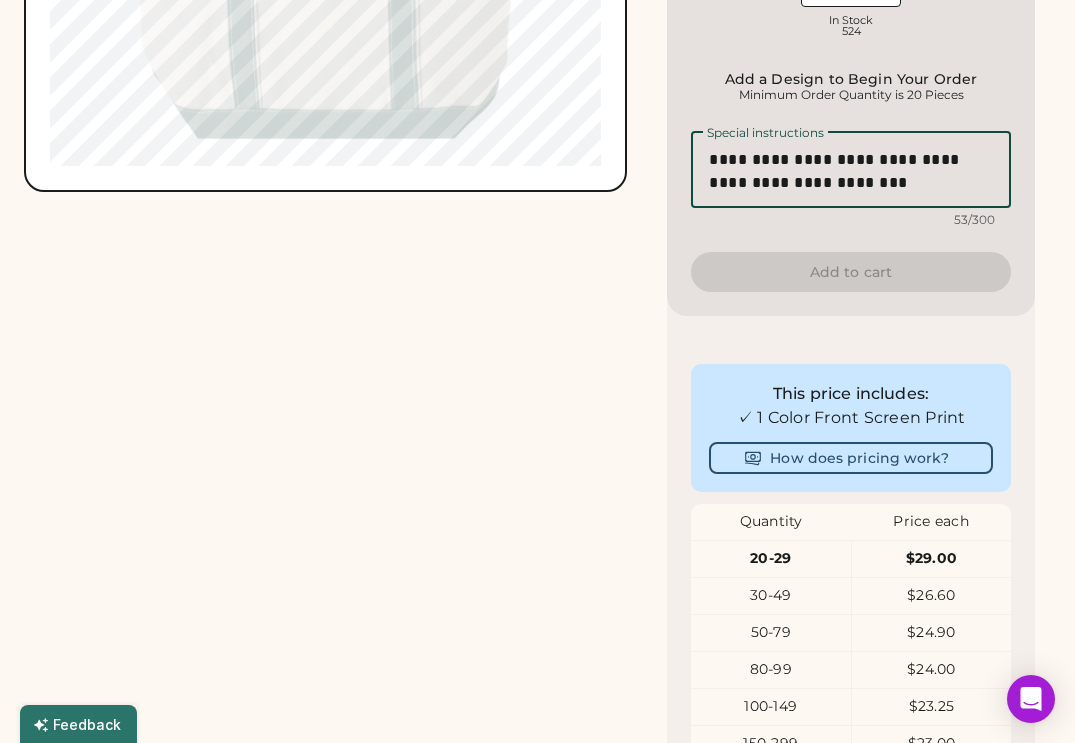 scroll, scrollTop: 555, scrollLeft: 0, axis: vertical 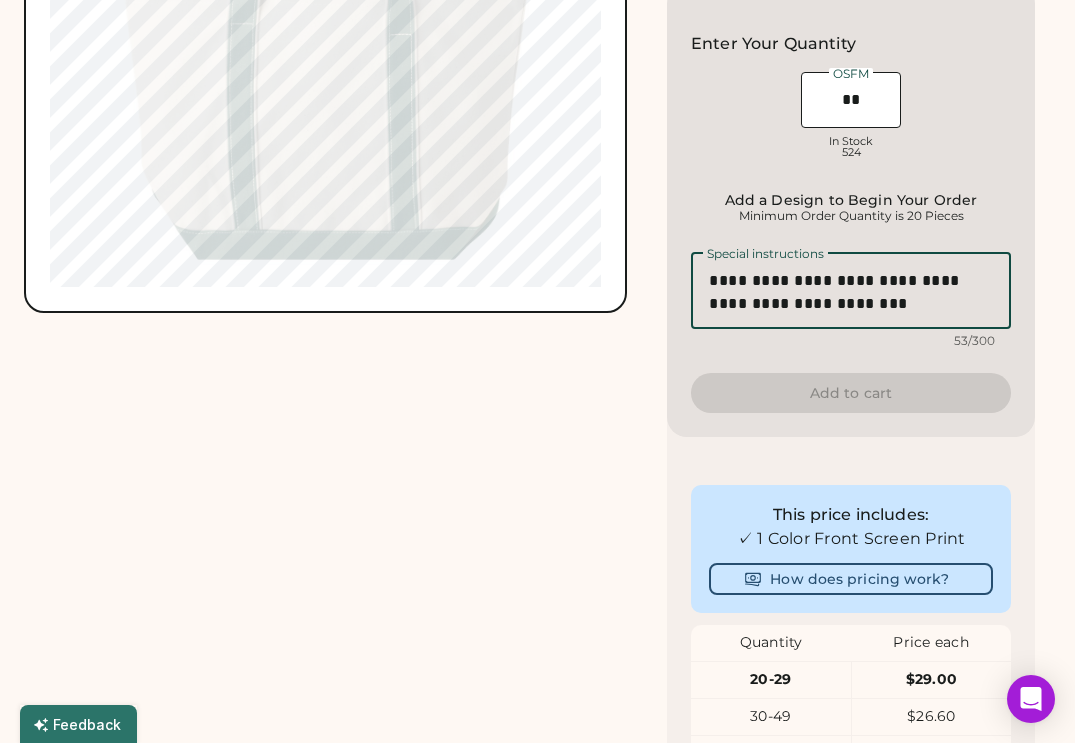 type on "**********" 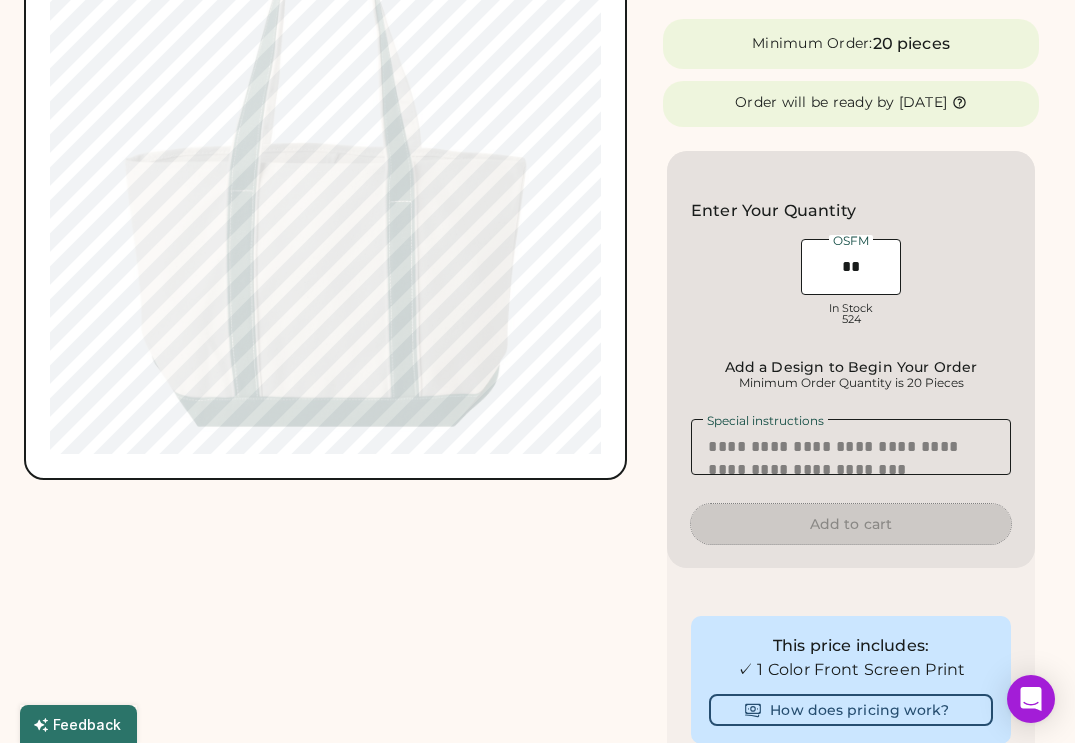 scroll, scrollTop: 0, scrollLeft: 0, axis: both 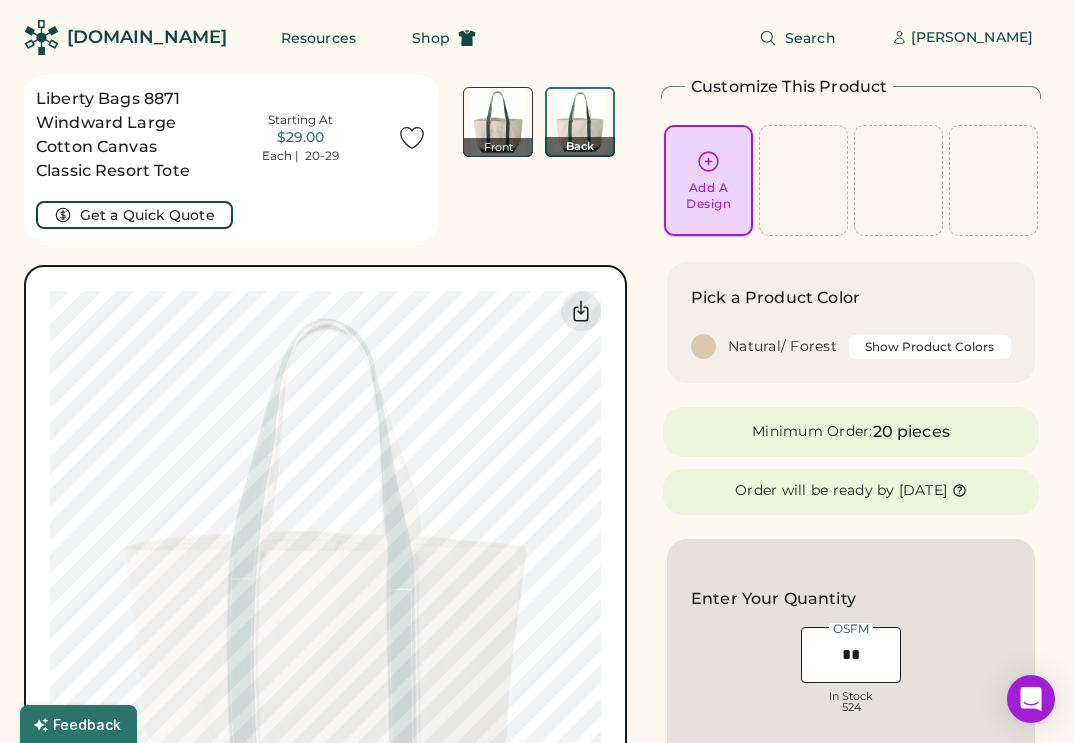 click 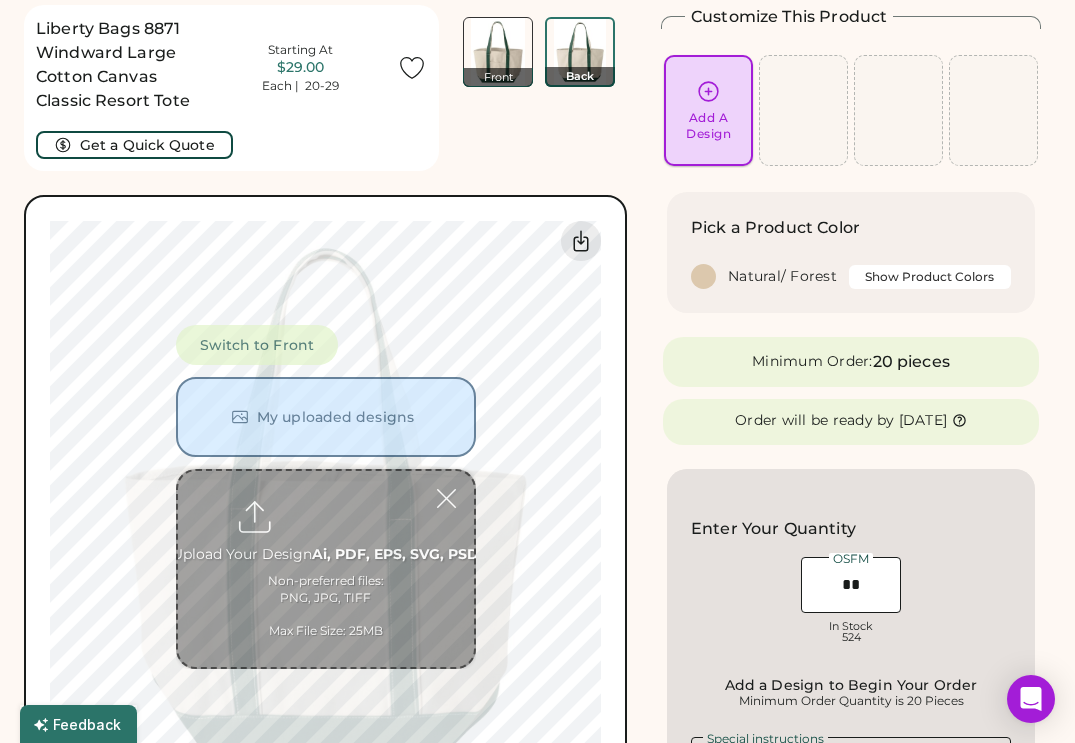 scroll, scrollTop: 75, scrollLeft: 0, axis: vertical 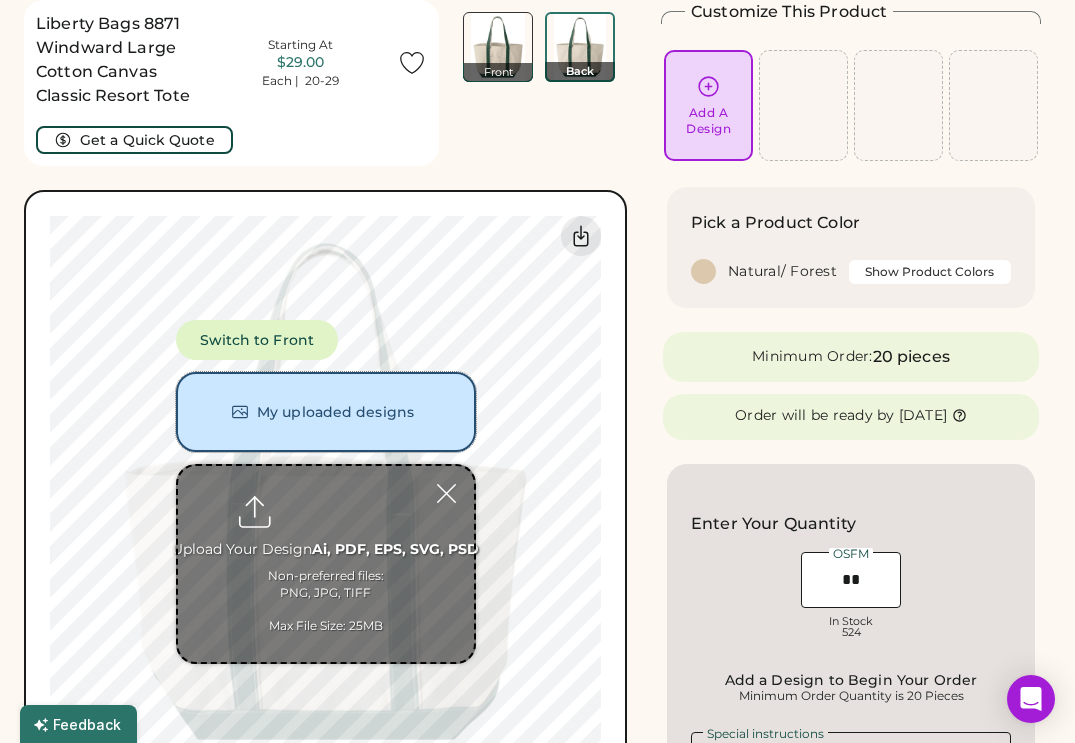 click on "My uploaded designs" at bounding box center [326, 412] 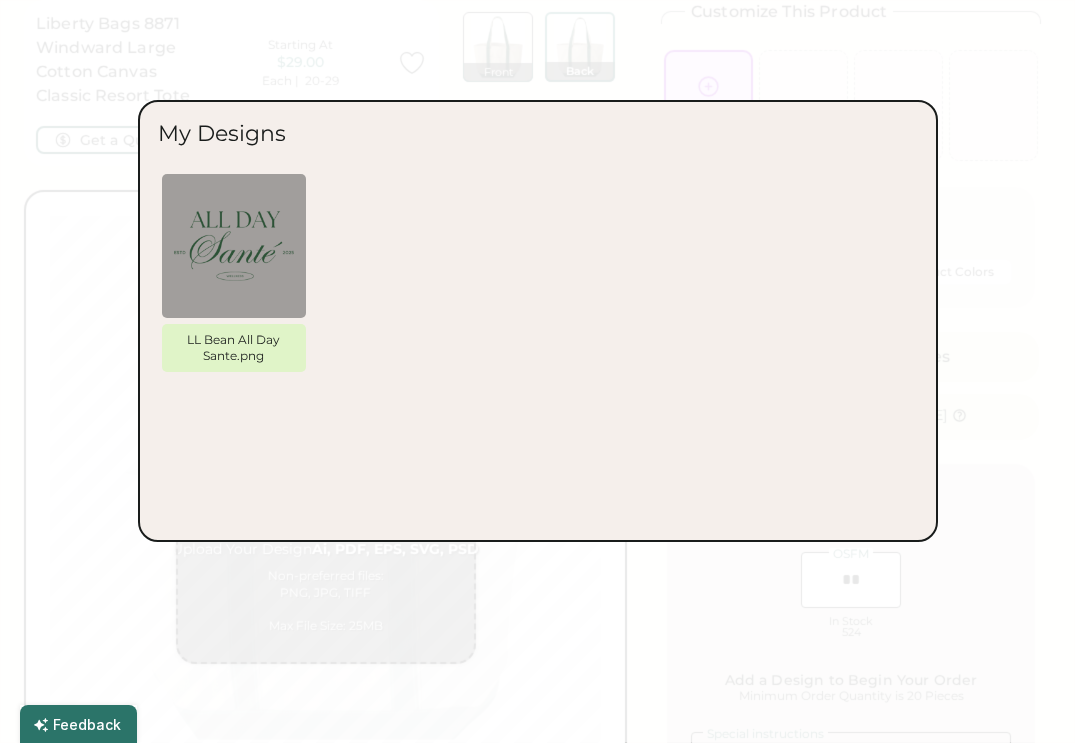 type 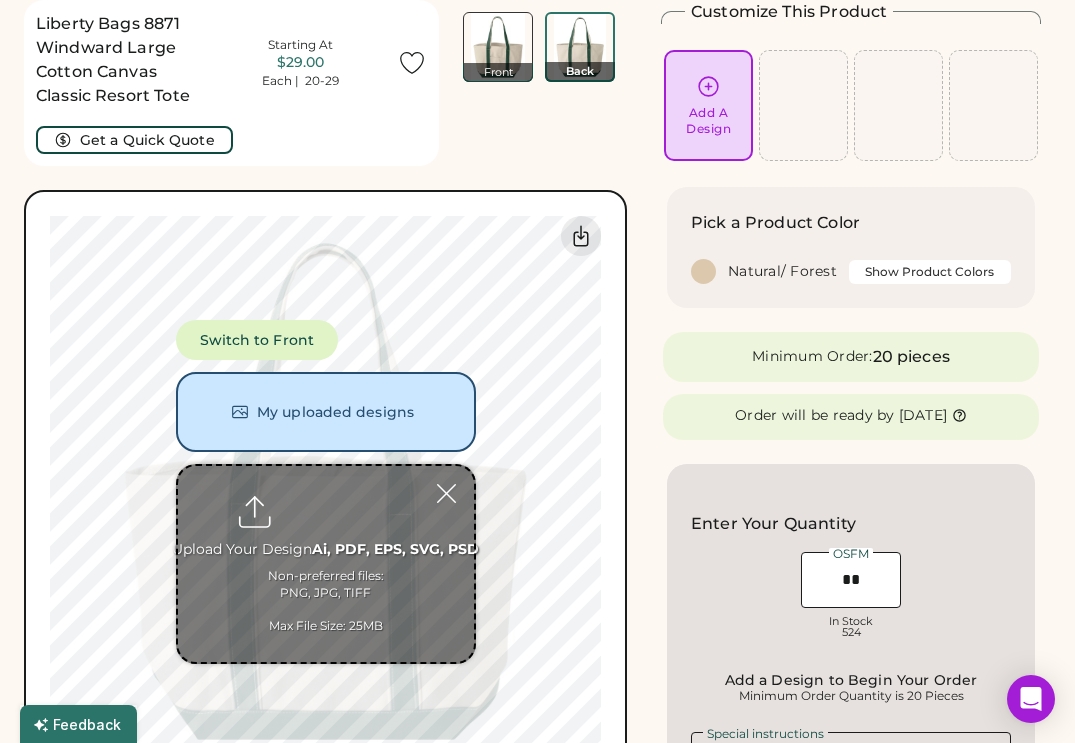 click 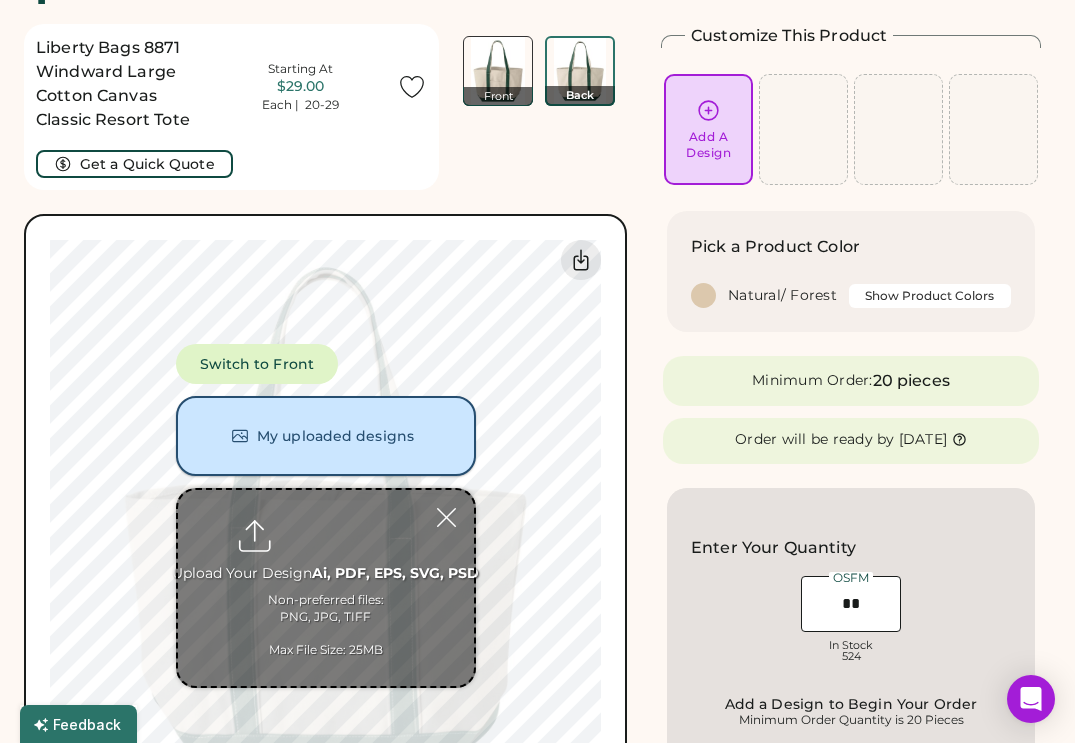 scroll, scrollTop: 54, scrollLeft: 0, axis: vertical 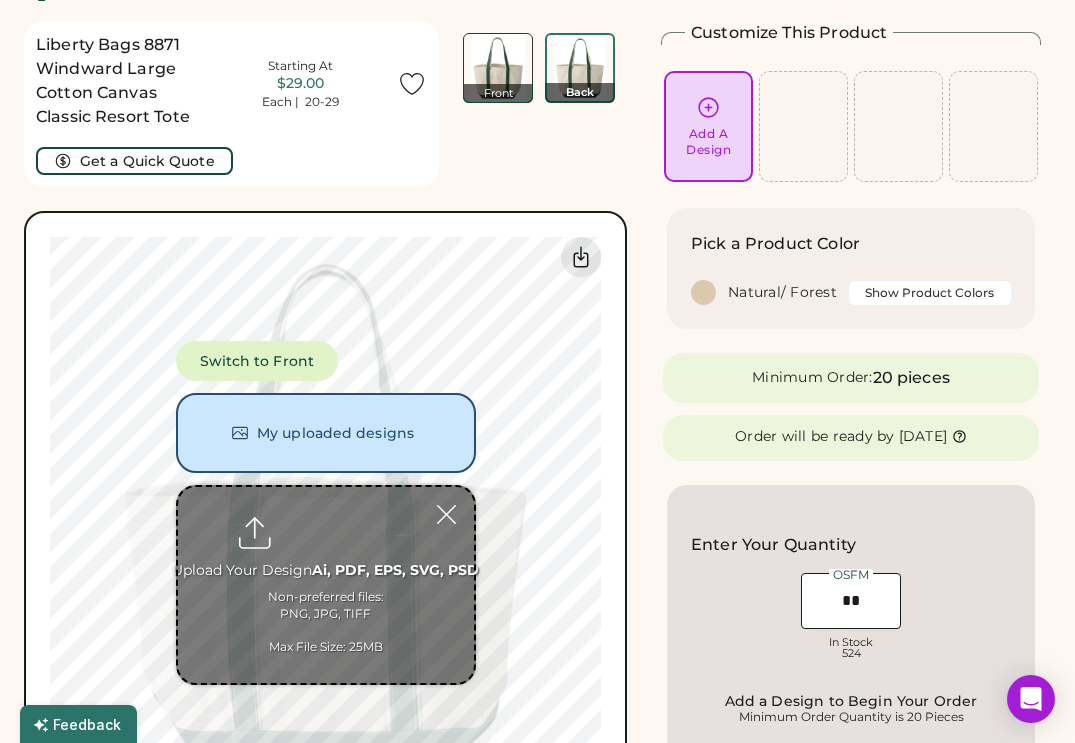 click at bounding box center (326, 585) 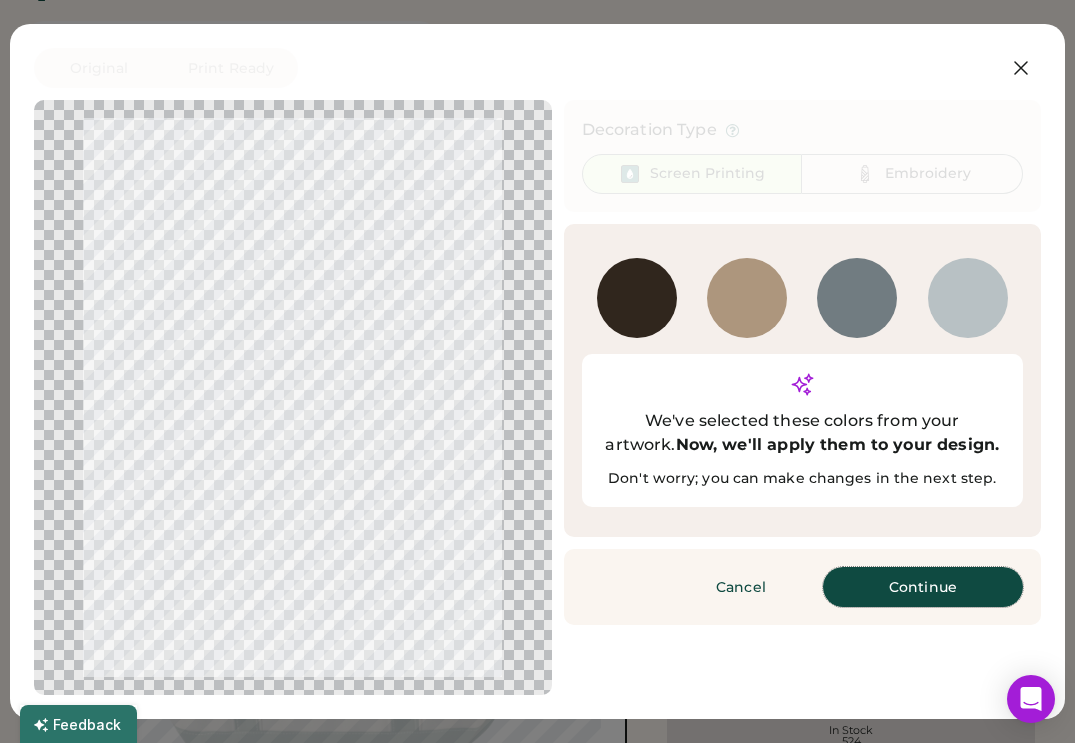 click on "Continue" at bounding box center (923, 587) 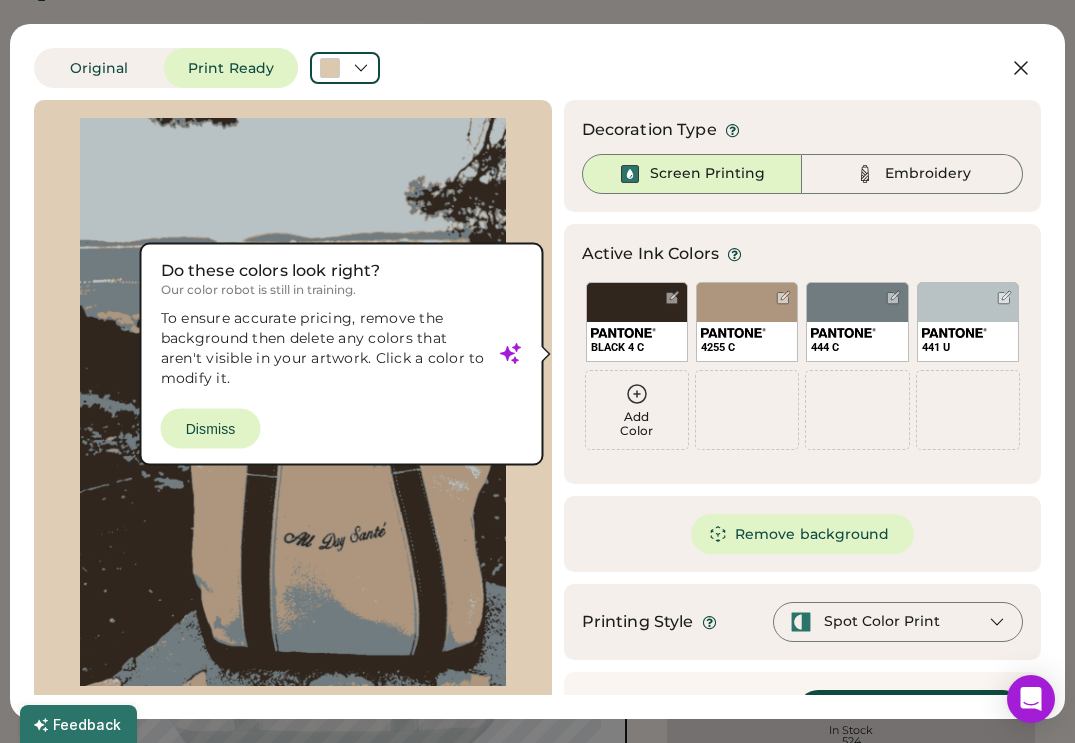 click 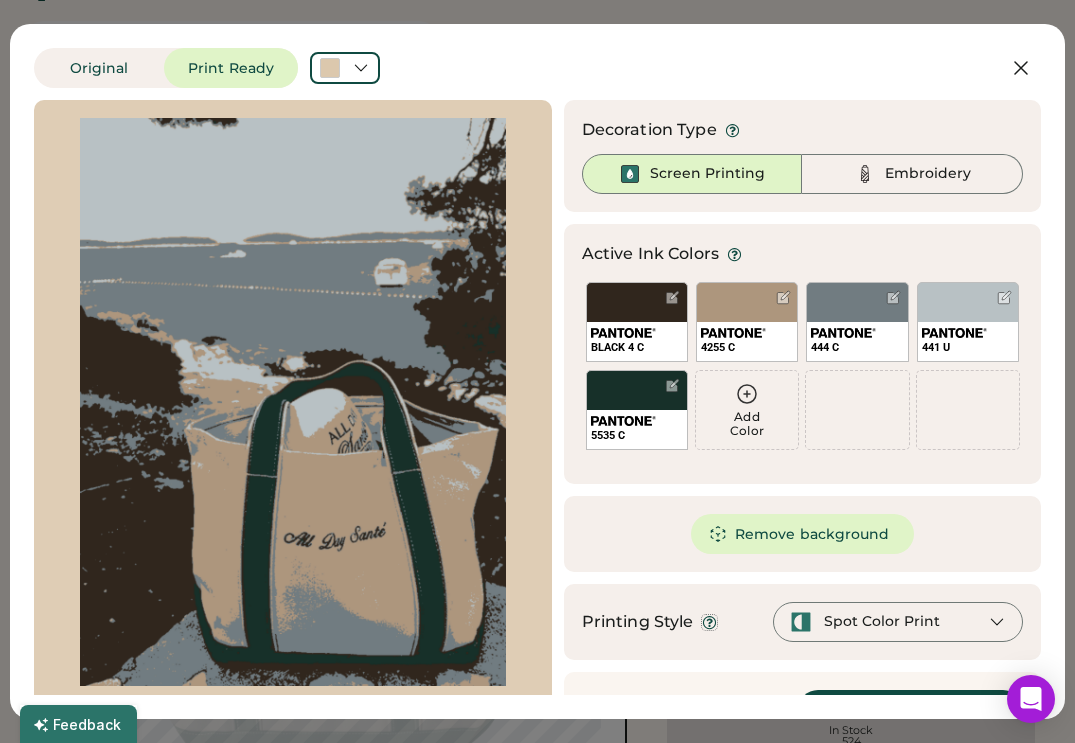 click 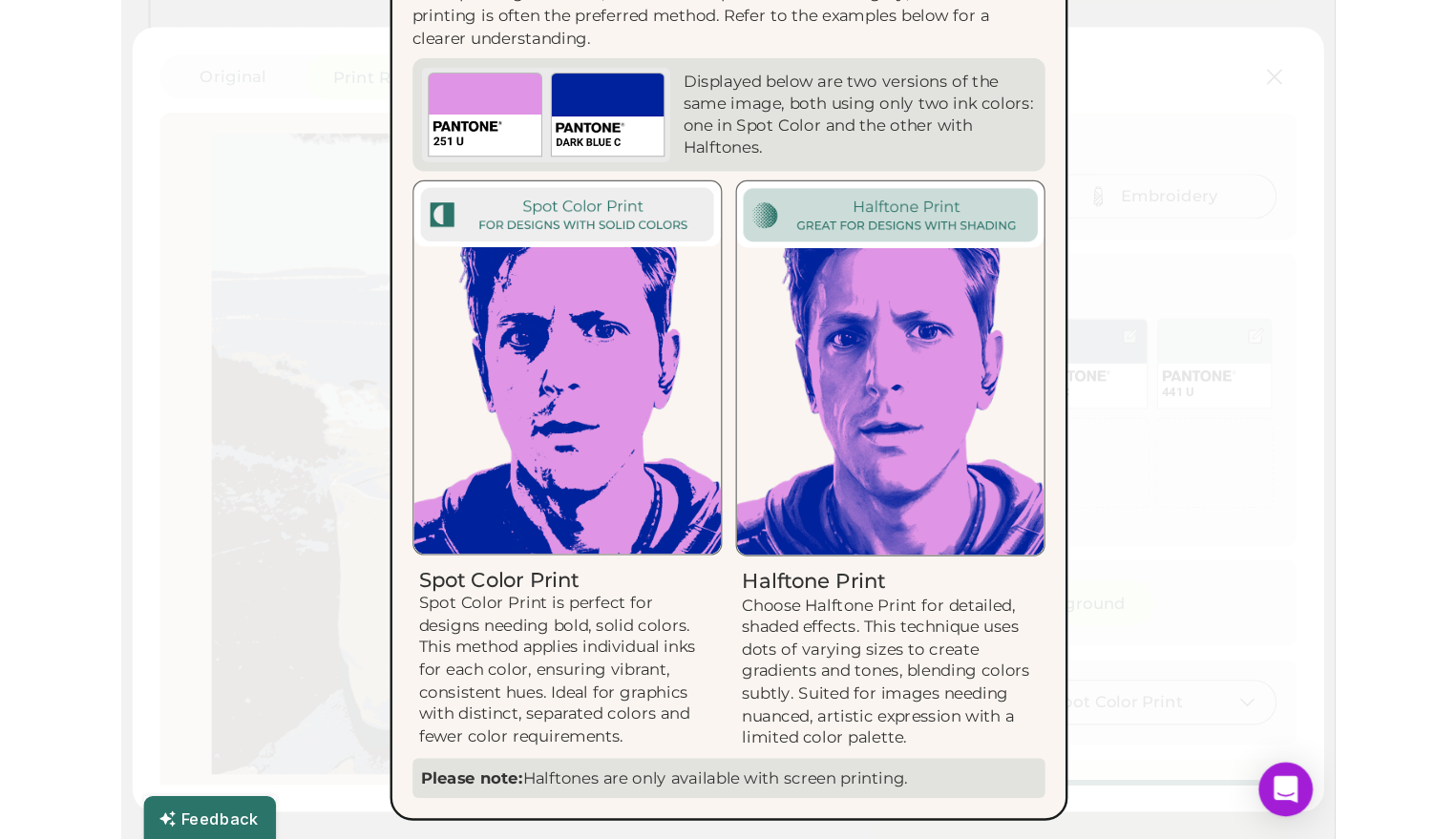 scroll, scrollTop: 0, scrollLeft: 0, axis: both 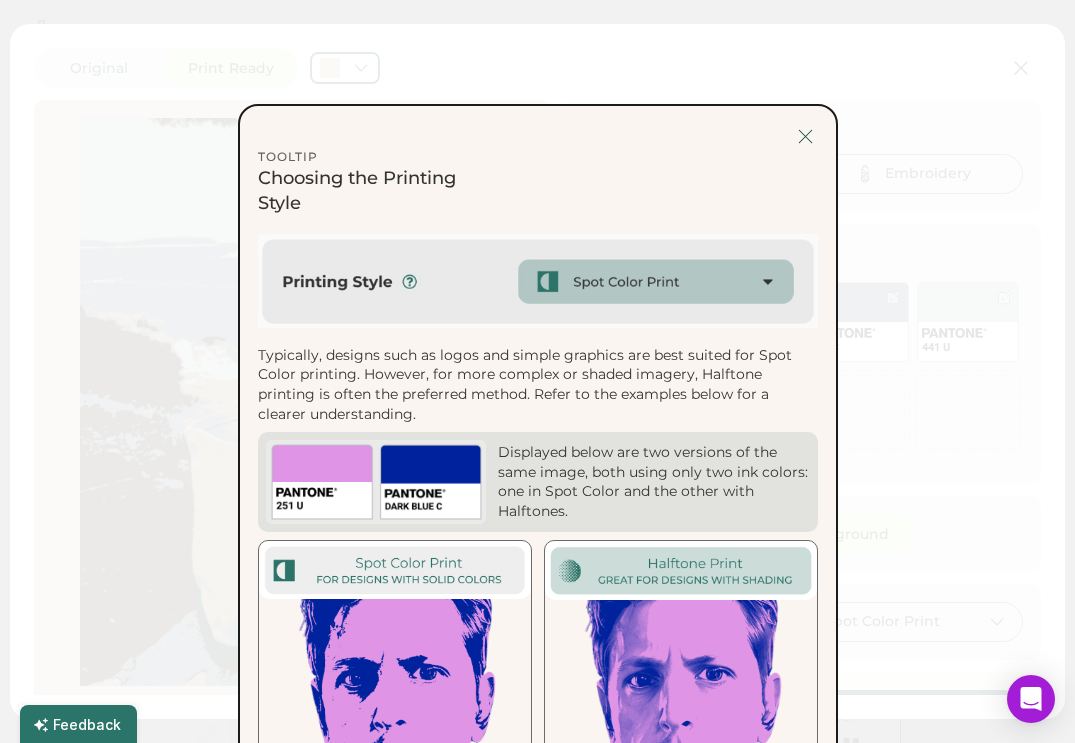 click at bounding box center [805, 136] 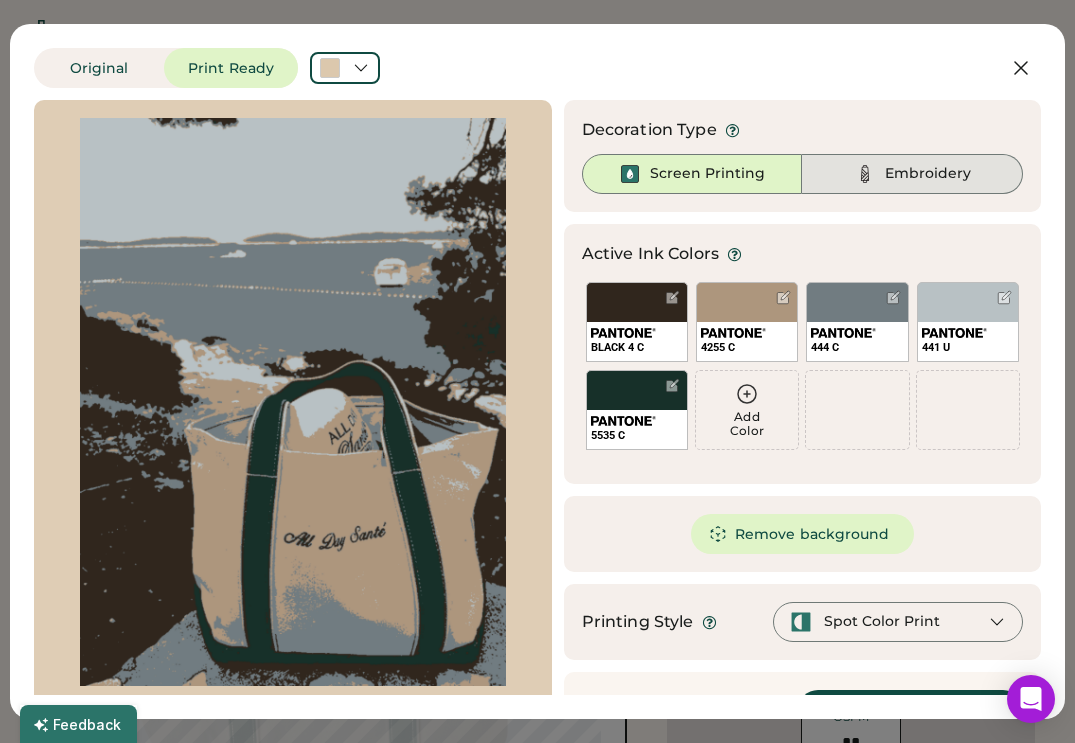 click 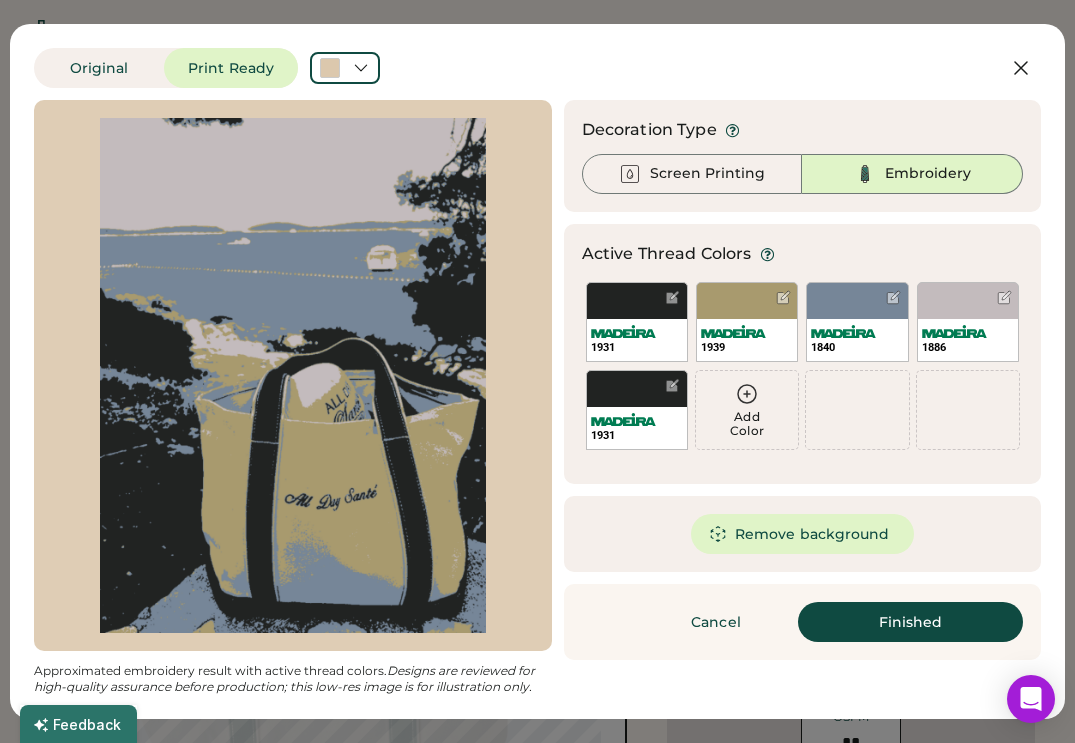 click at bounding box center (293, 375) 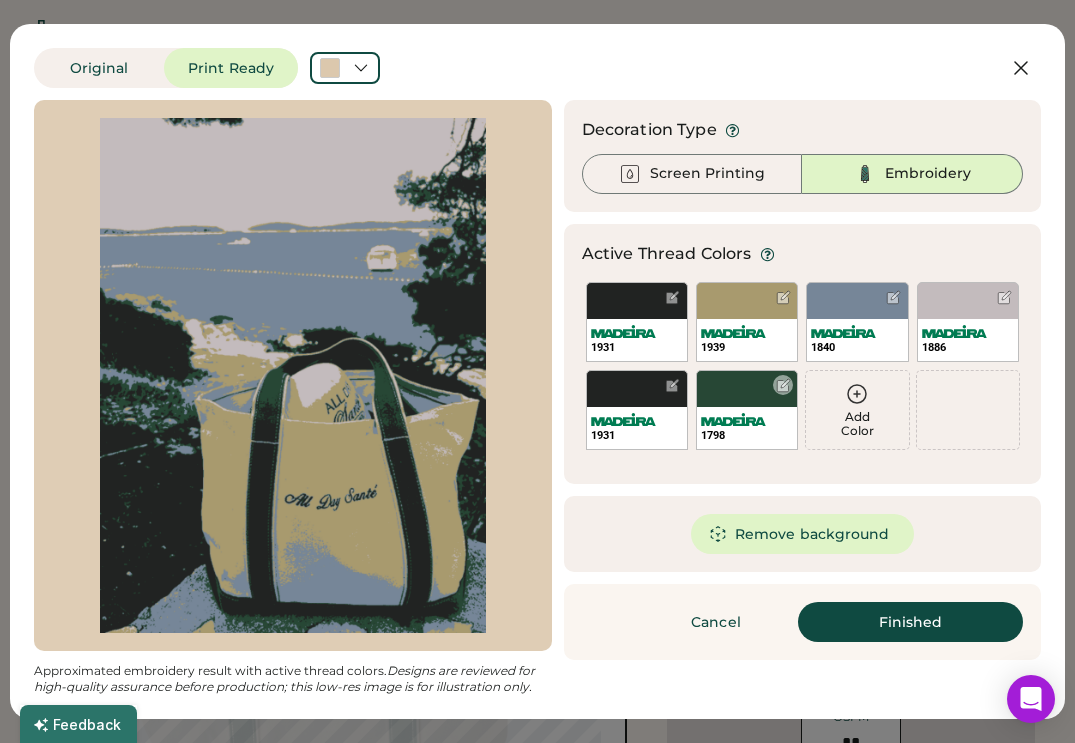 click on "1798" at bounding box center [747, 410] 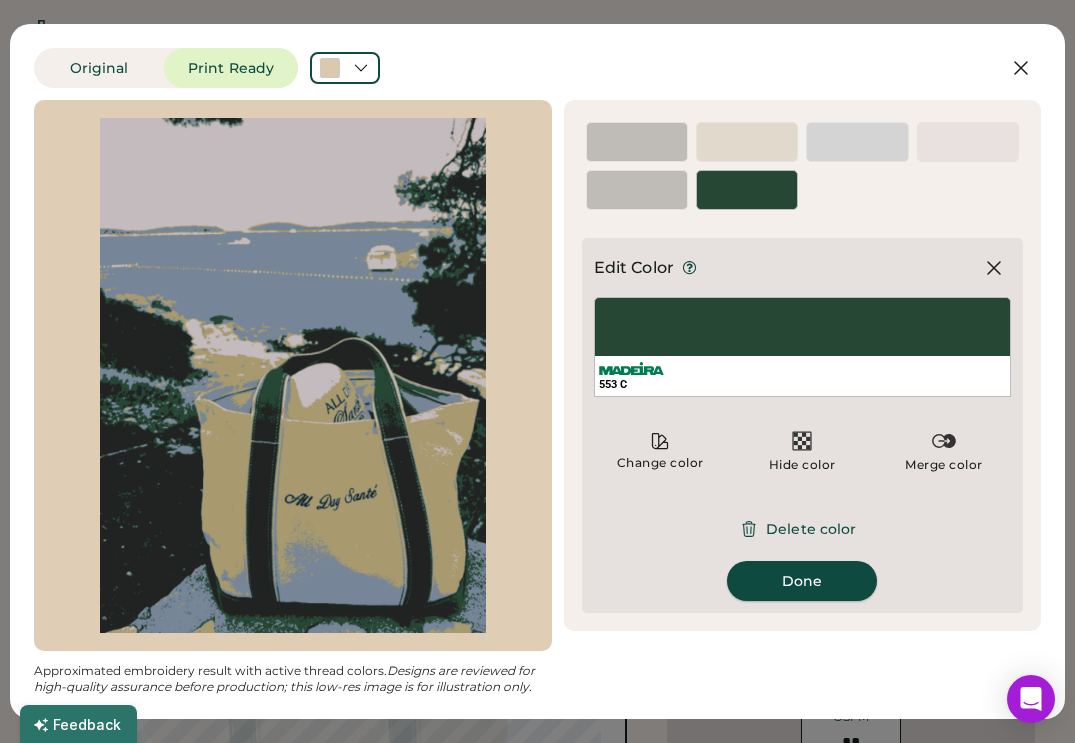 click on "Done" at bounding box center (802, 581) 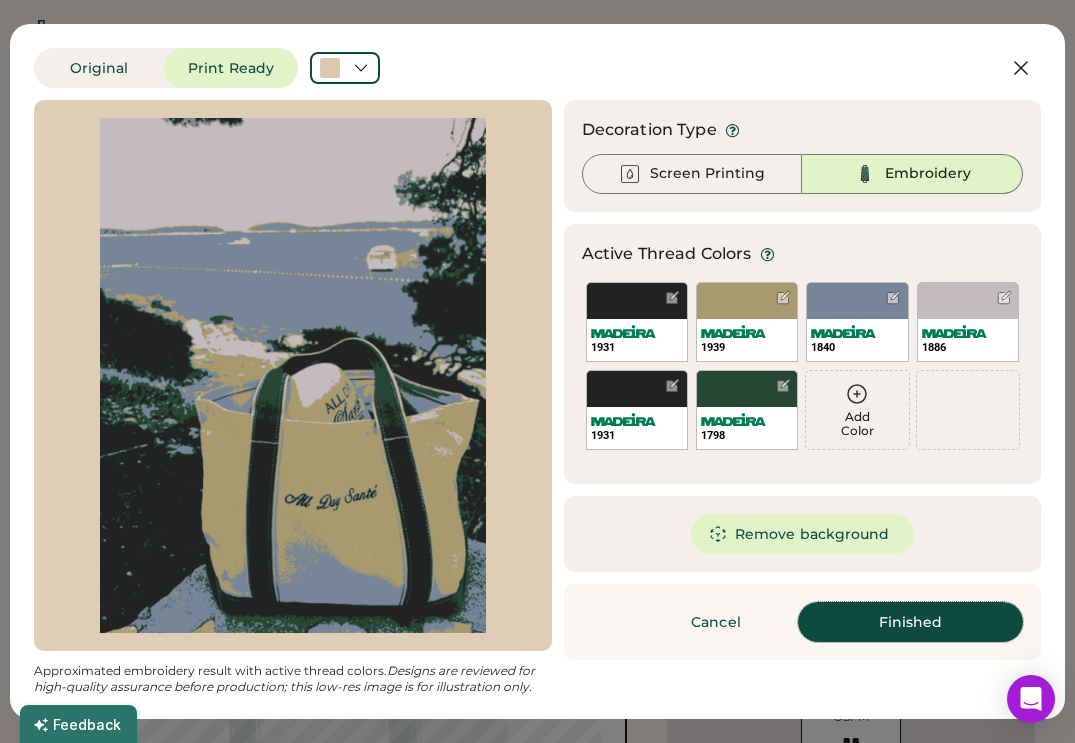 click on "Finished" at bounding box center (910, 622) 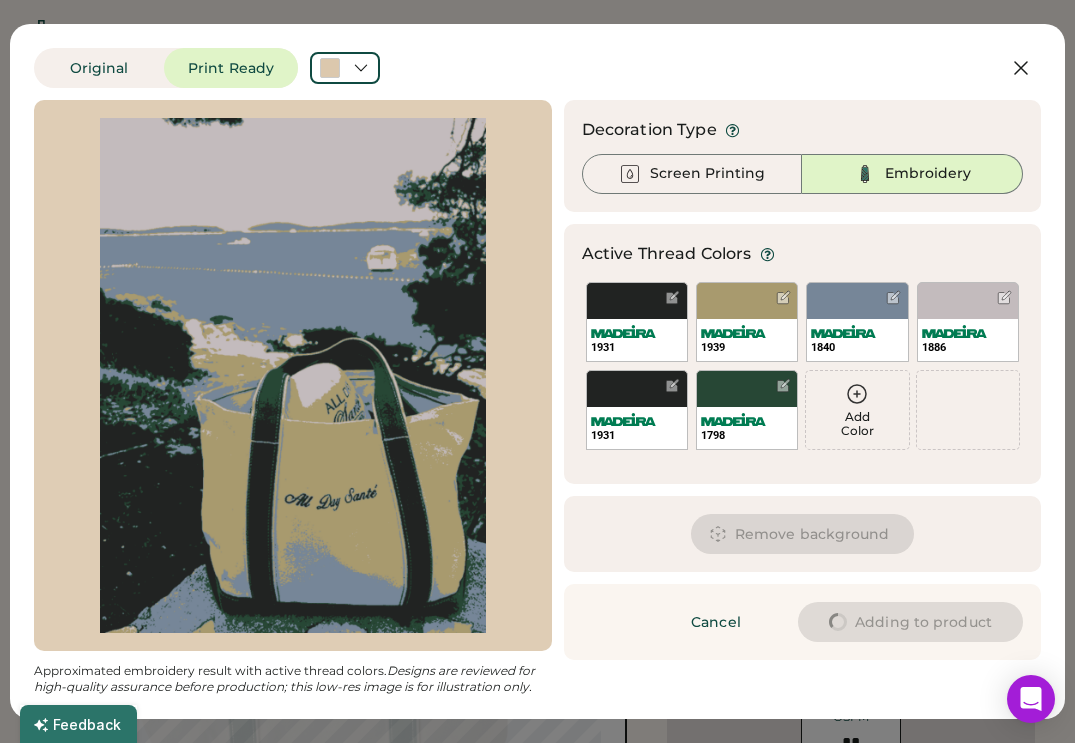 type on "*****" 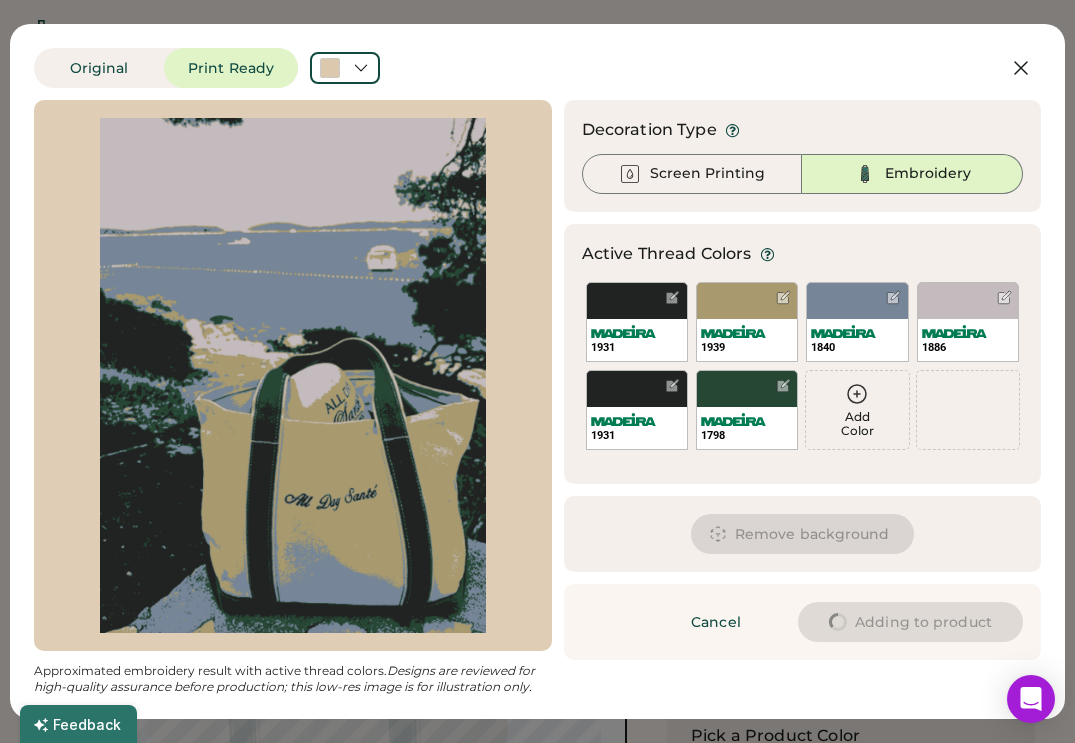 type on "****" 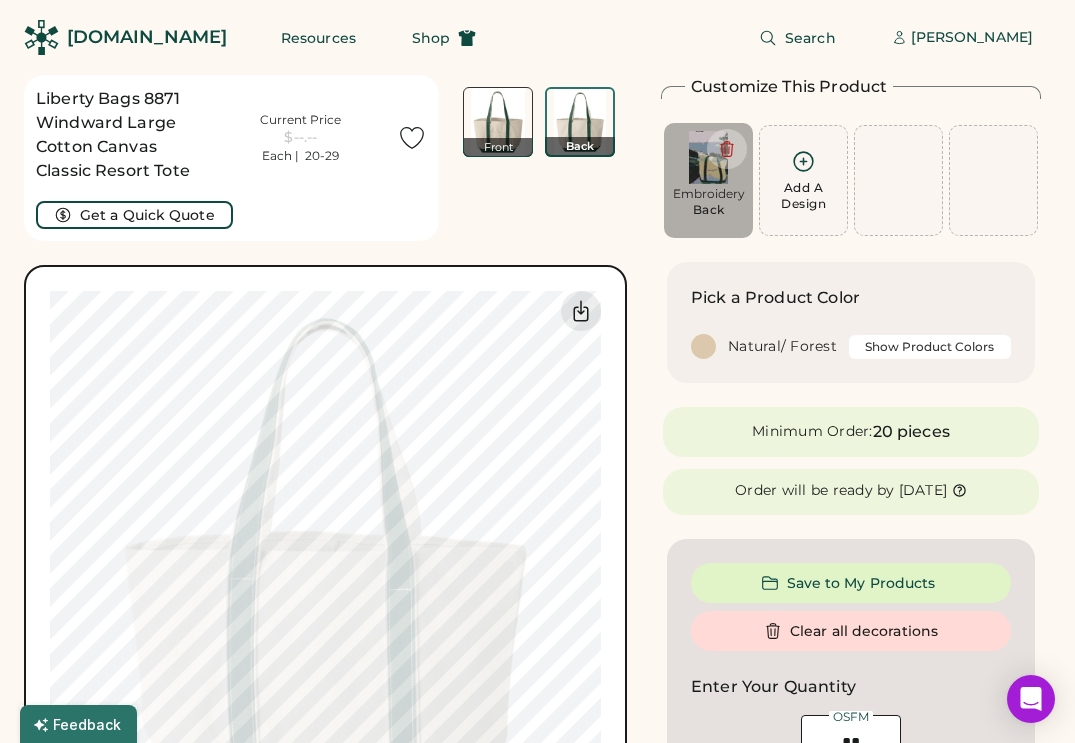 type on "****" 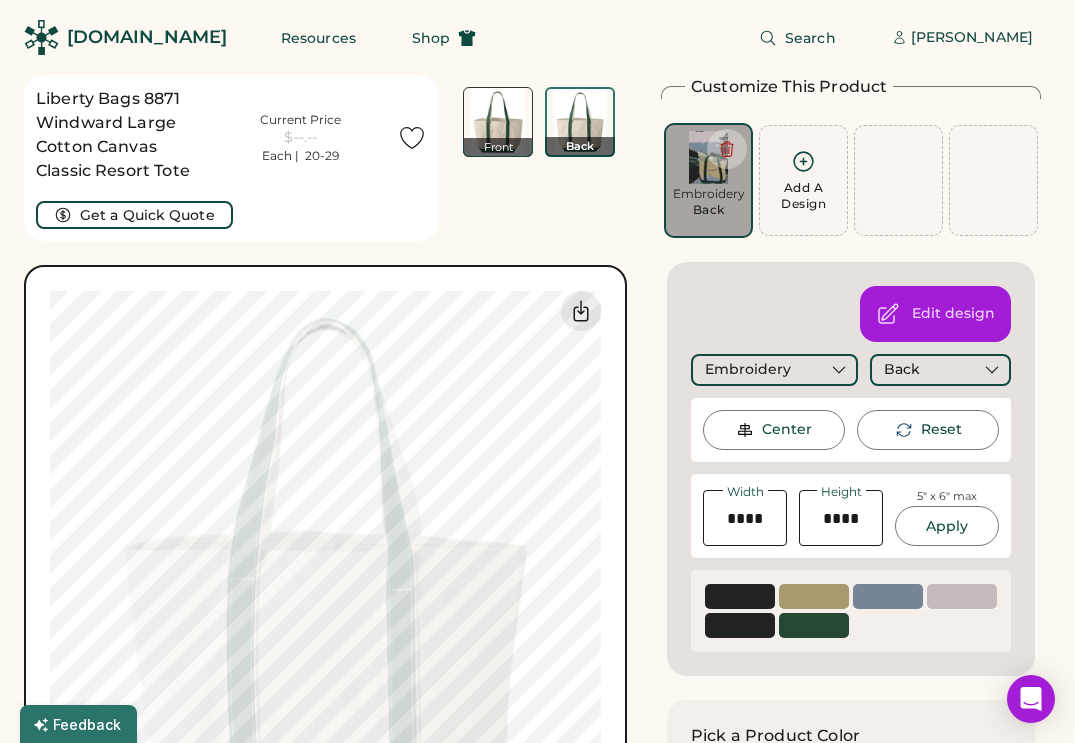 type on "******" 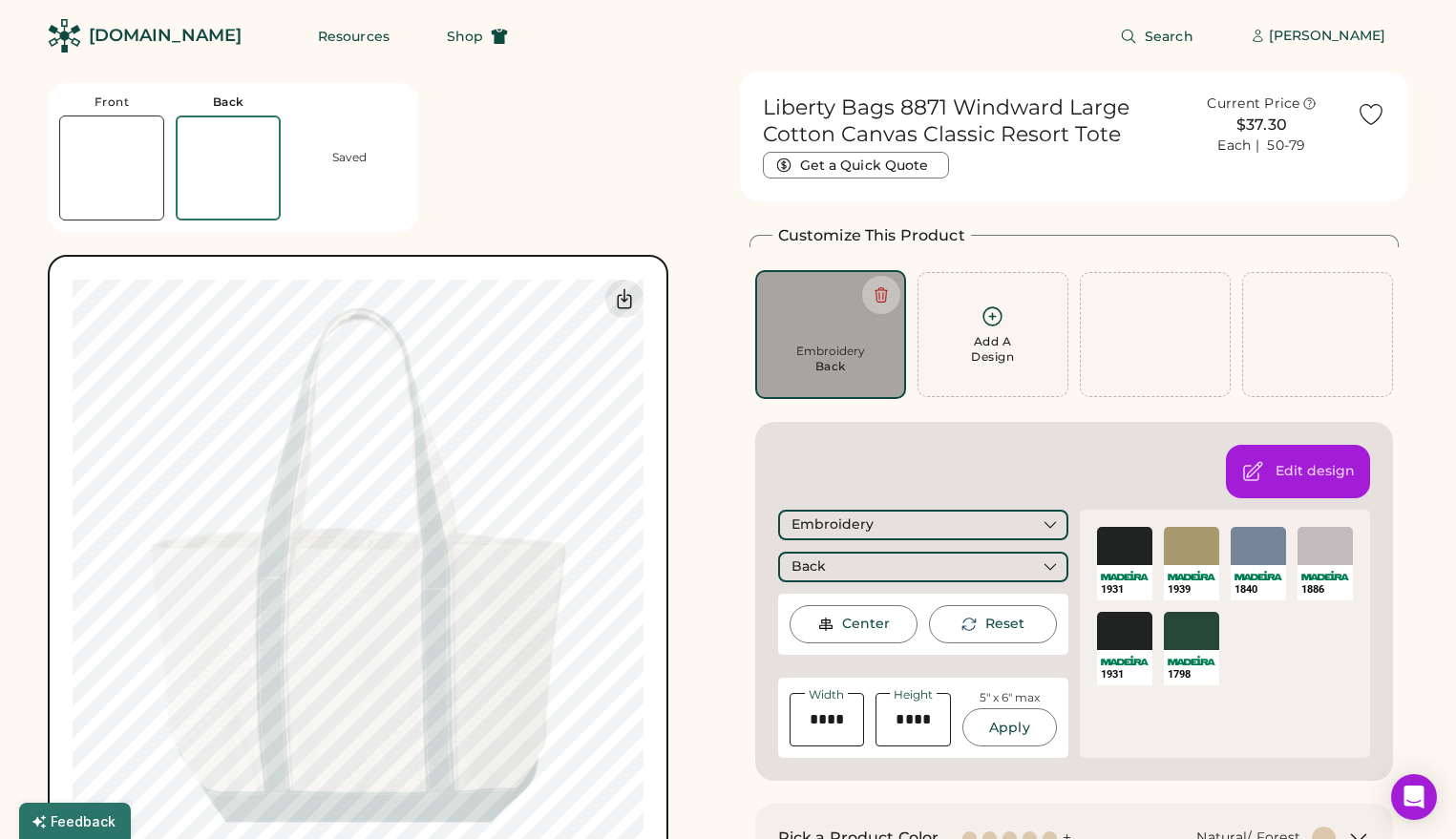 type on "**" 